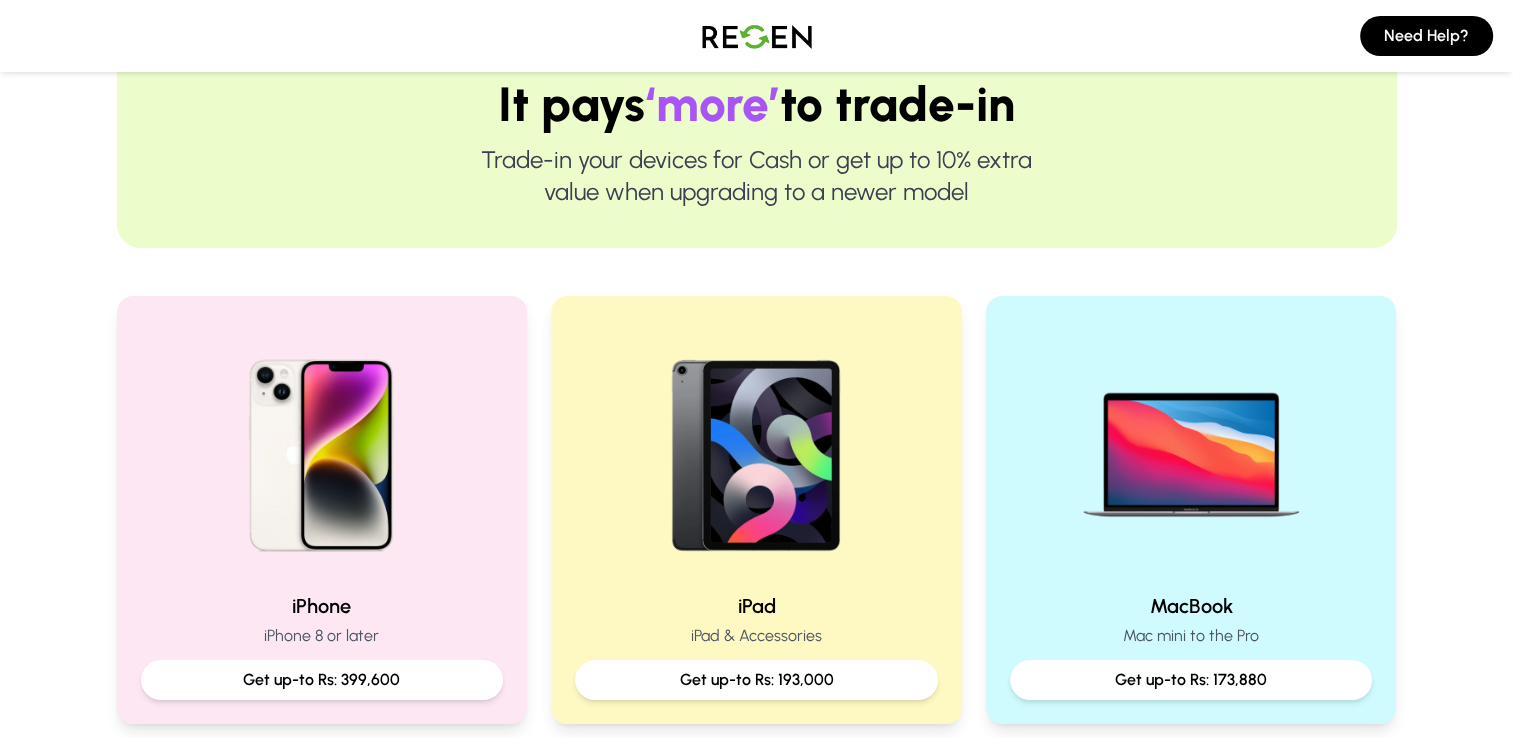 scroll, scrollTop: 0, scrollLeft: 0, axis: both 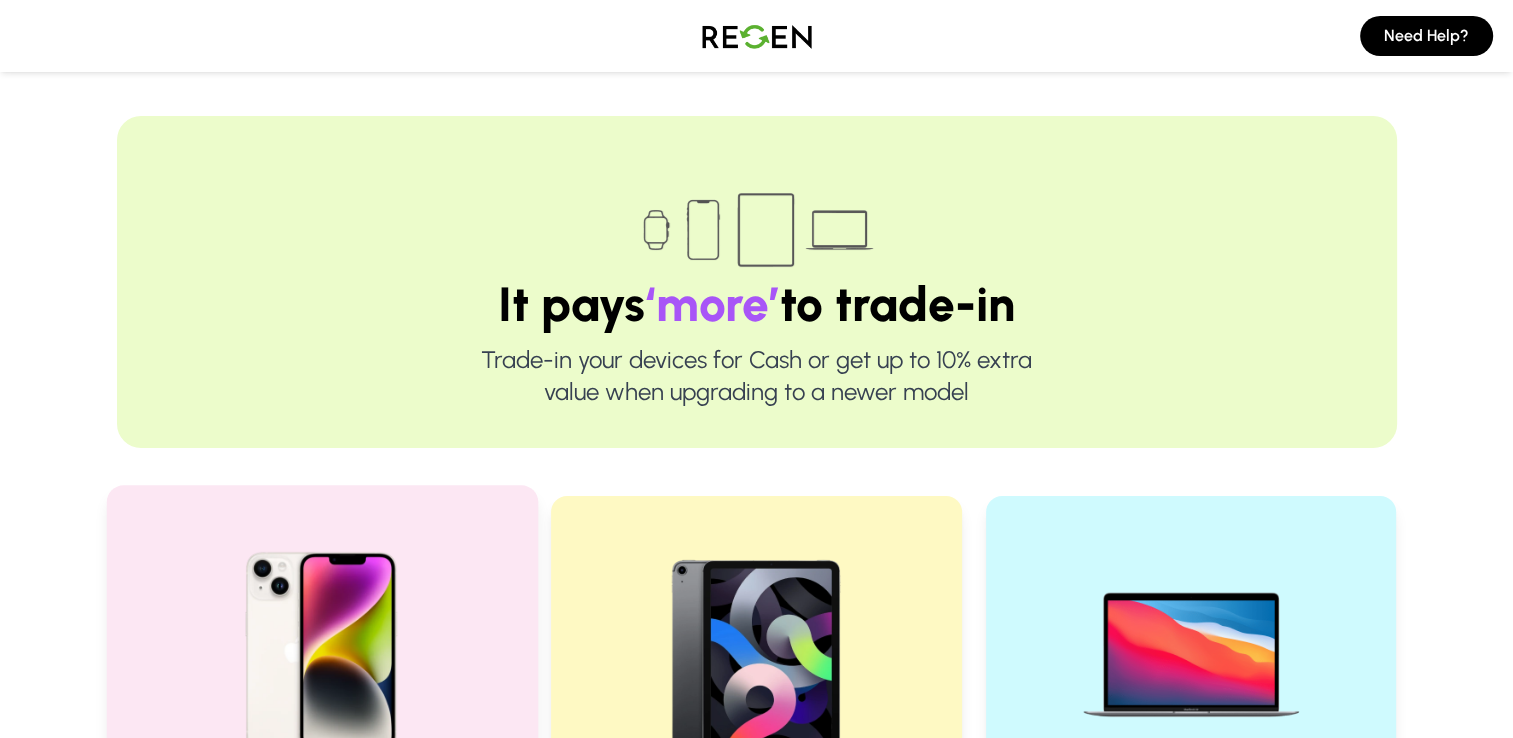 click at bounding box center (321, 645) 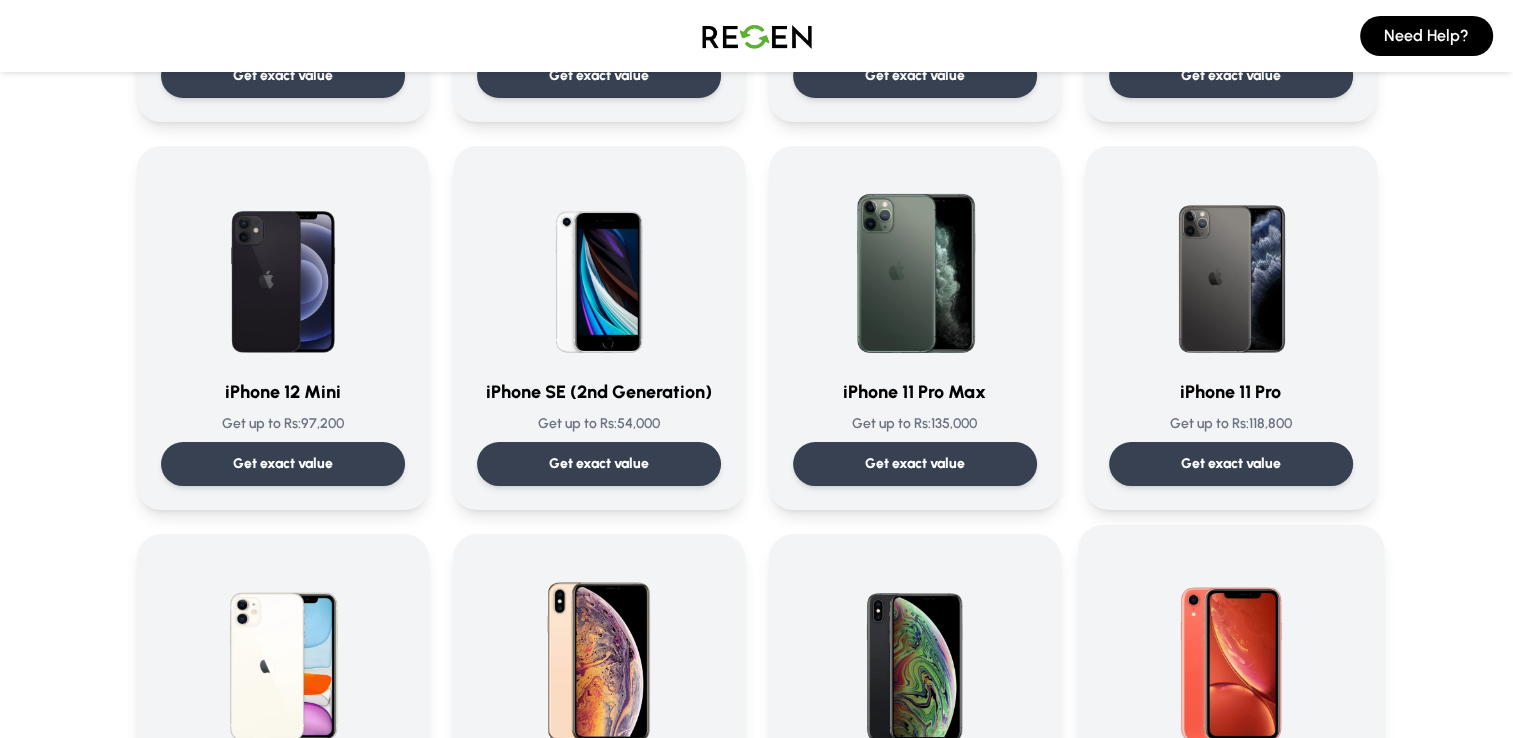 scroll, scrollTop: 1600, scrollLeft: 0, axis: vertical 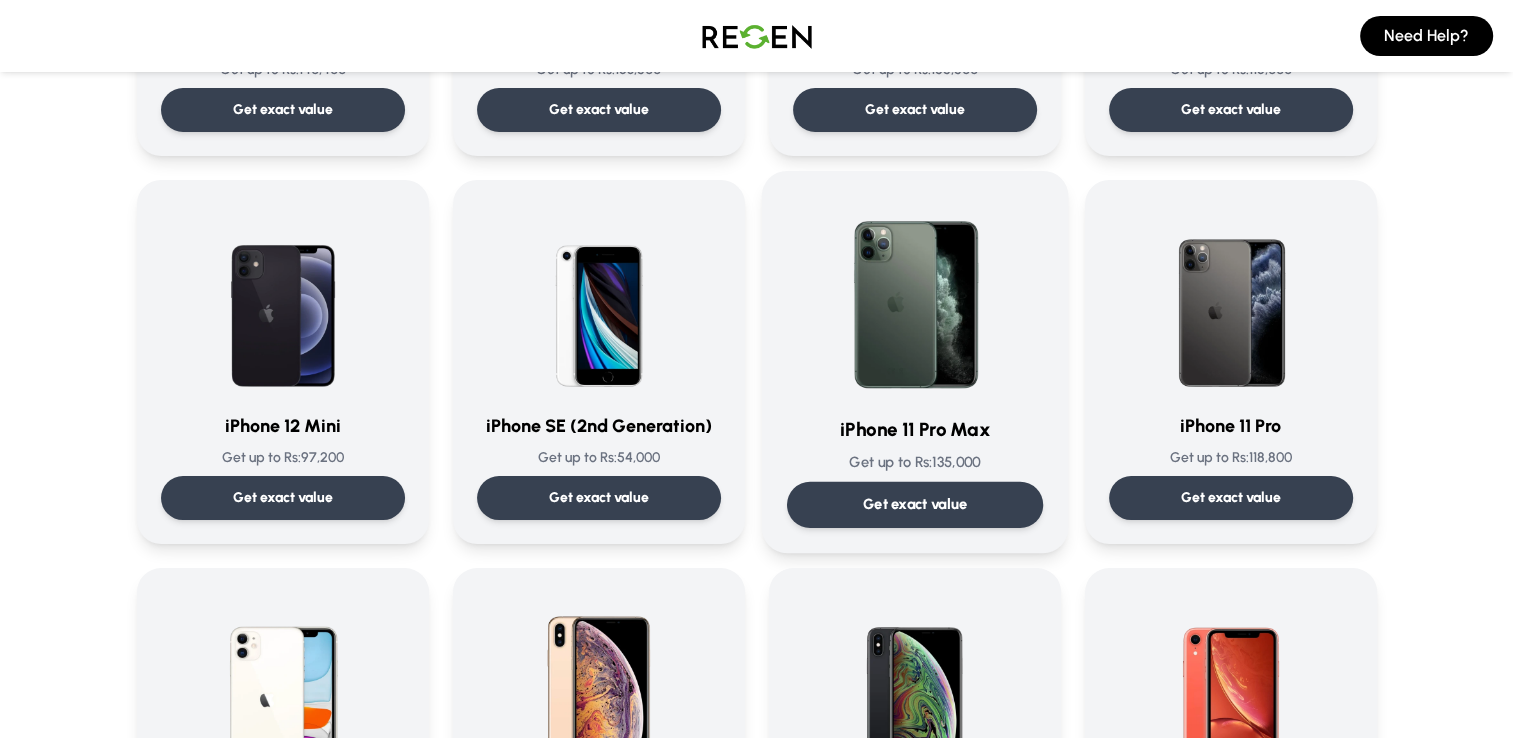 click at bounding box center [915, 297] 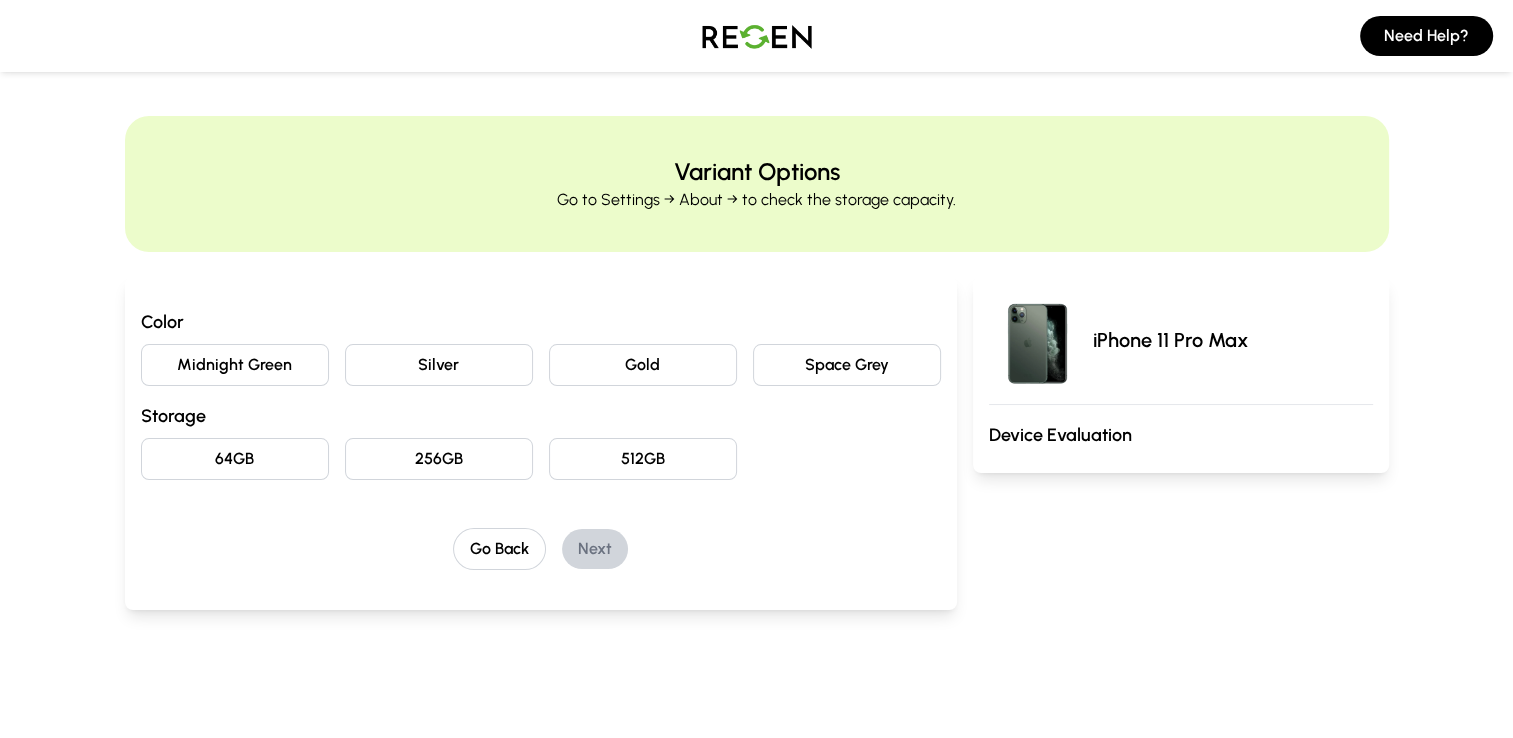 click on "64GB" at bounding box center (235, 459) 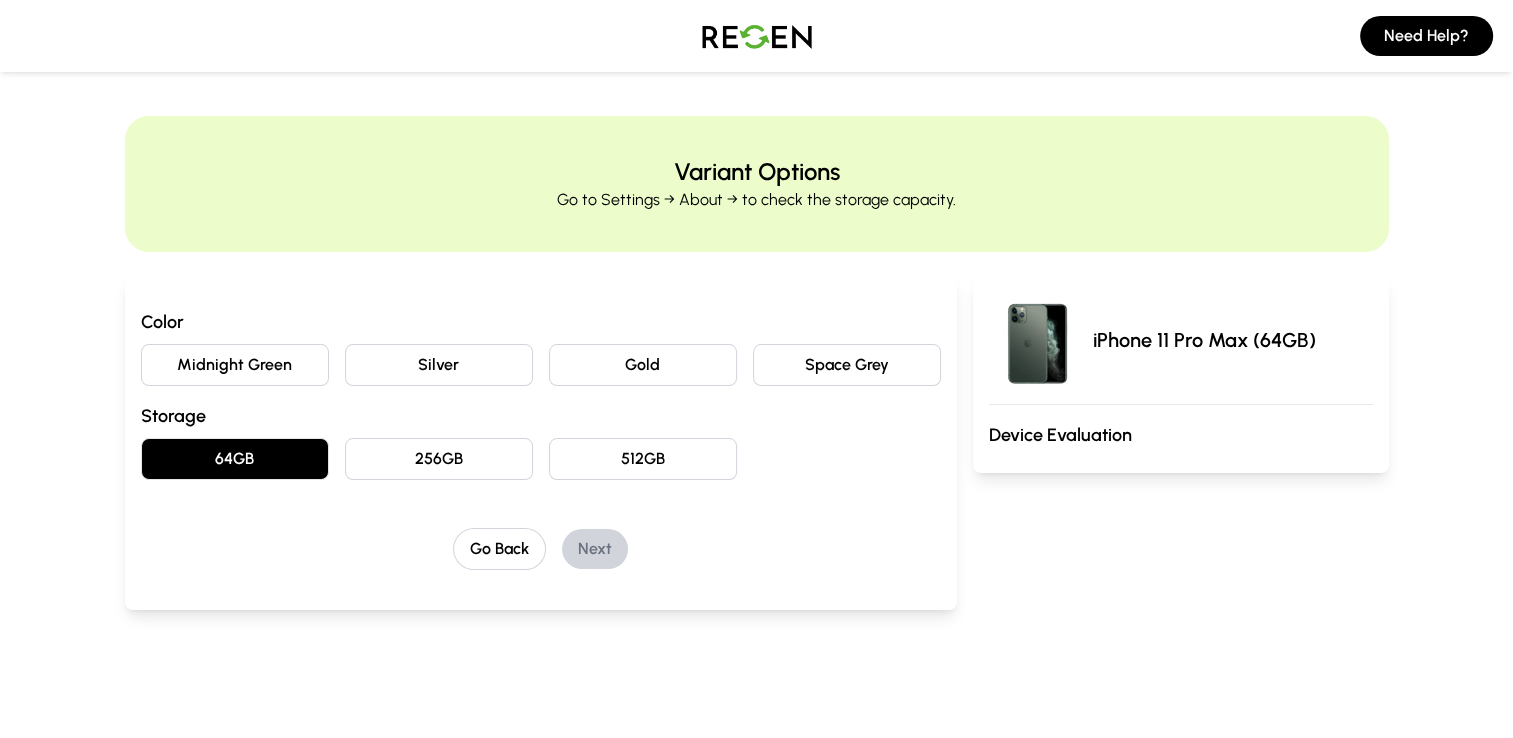 click on "Gold" at bounding box center [643, 365] 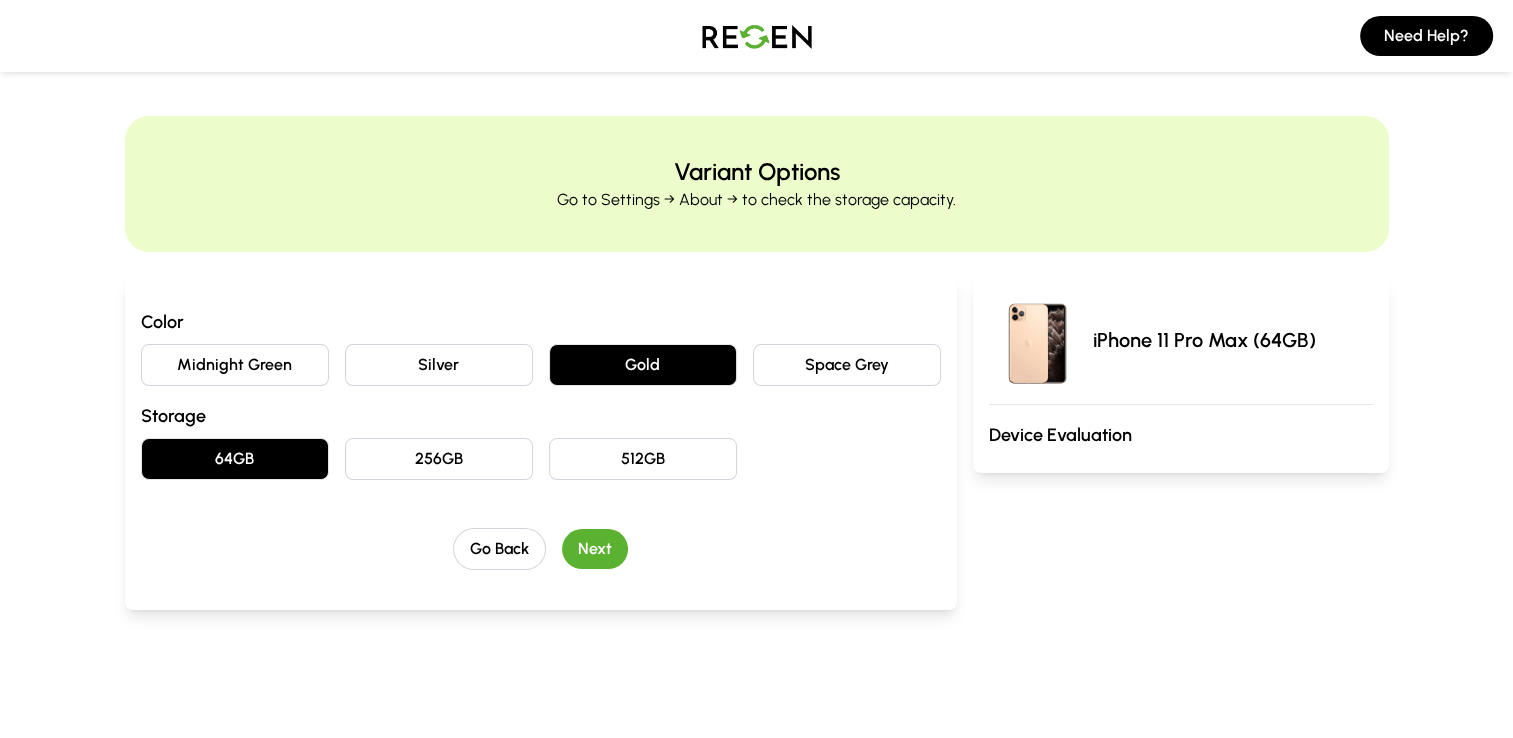 click on "Next" at bounding box center [595, 549] 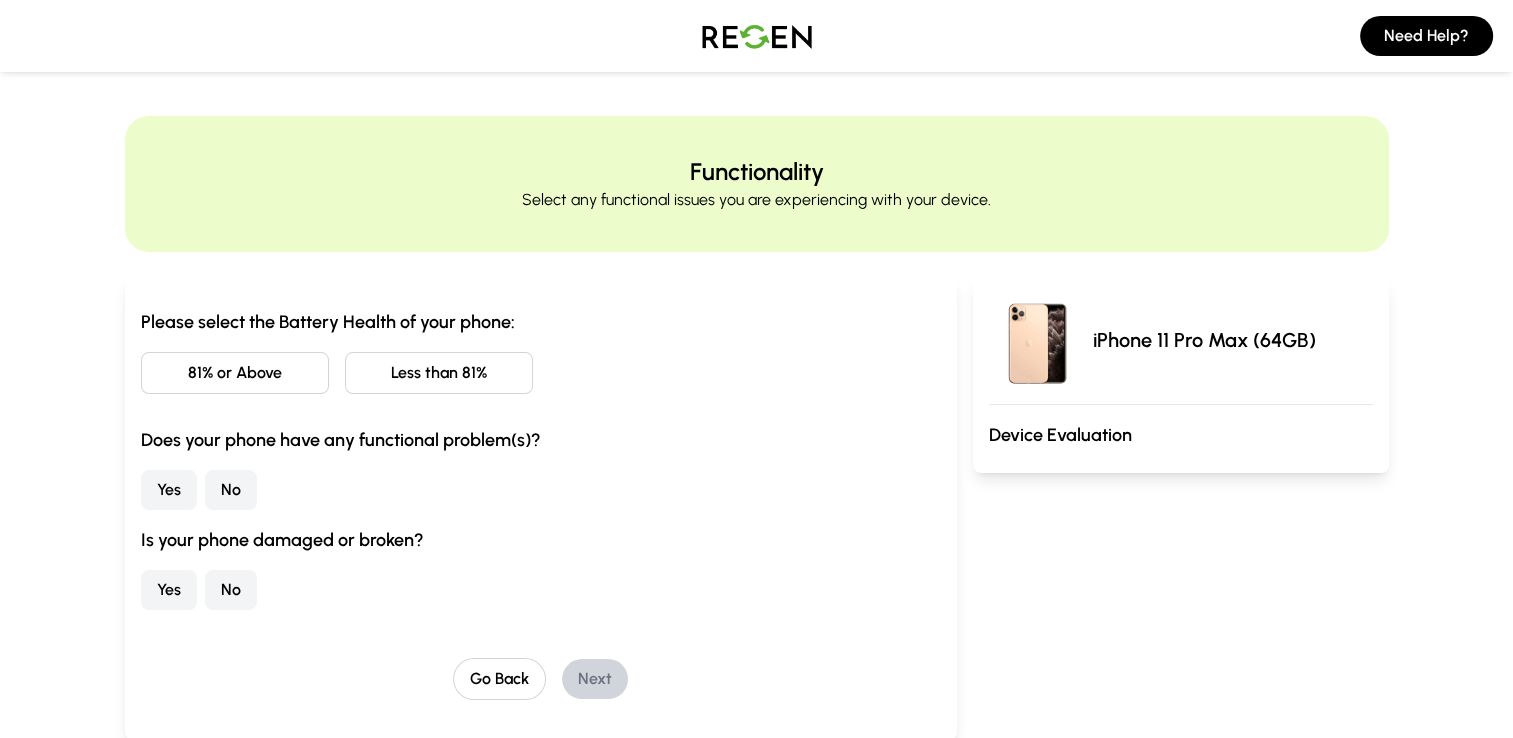 click on "Less than 81%" at bounding box center (439, 373) 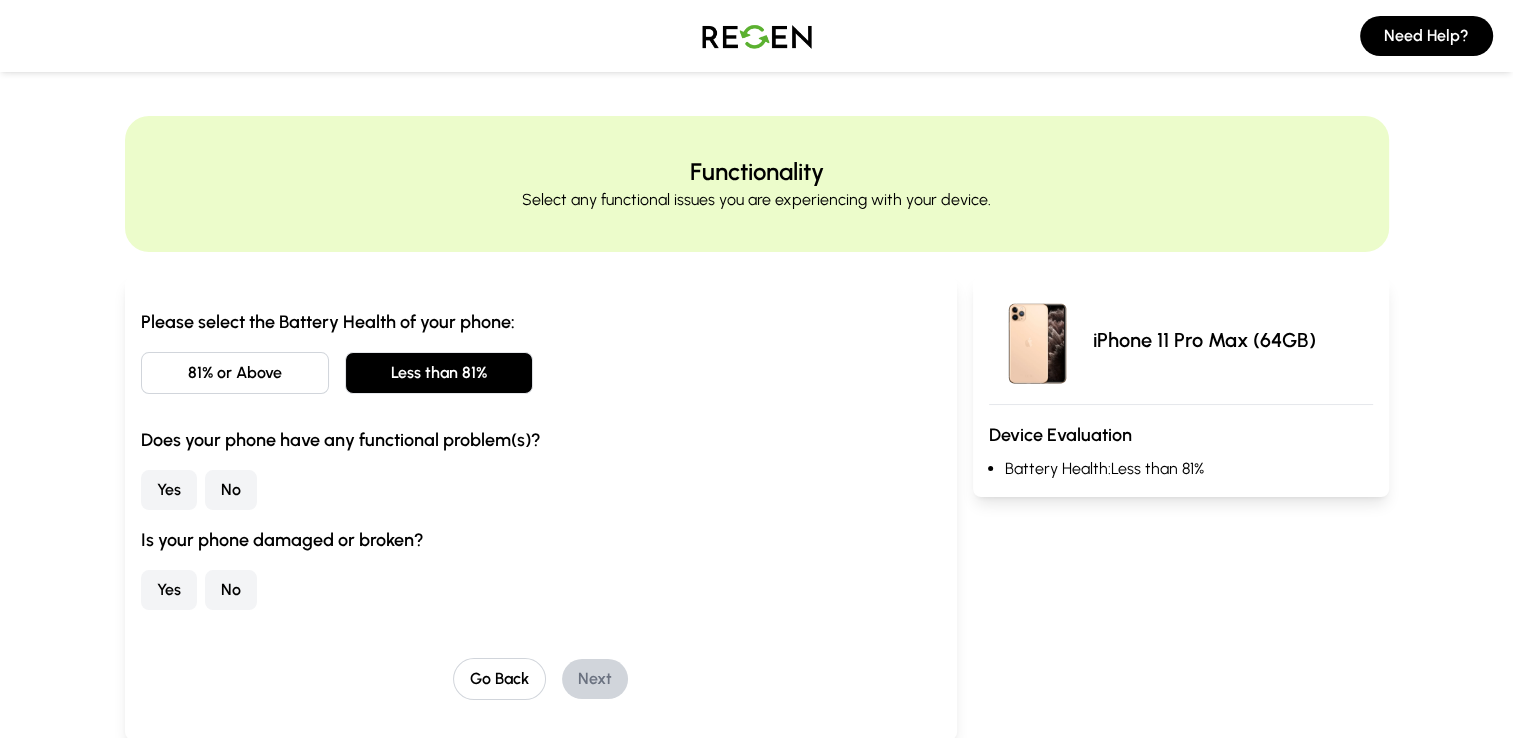 click on "No" at bounding box center (231, 490) 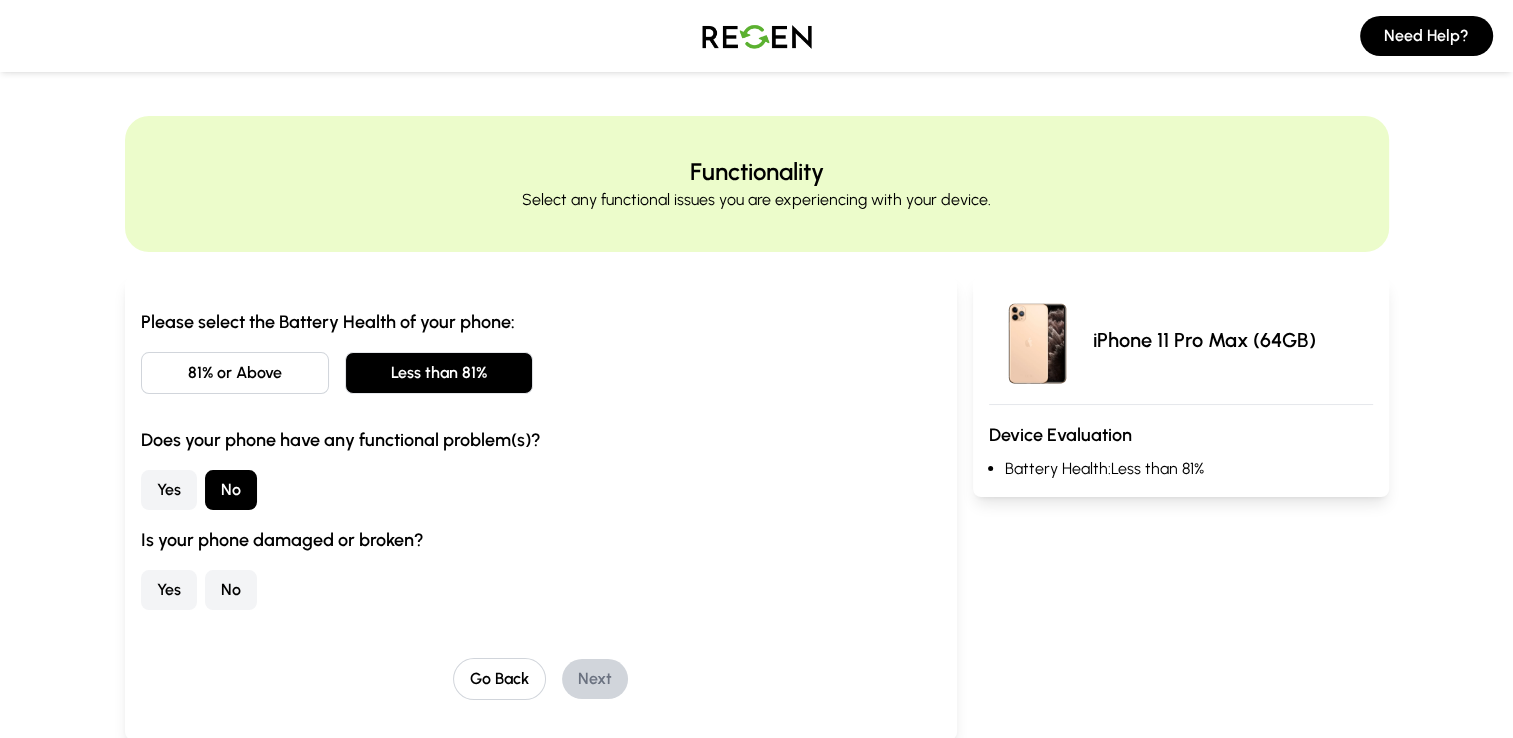 click on "No" at bounding box center (231, 590) 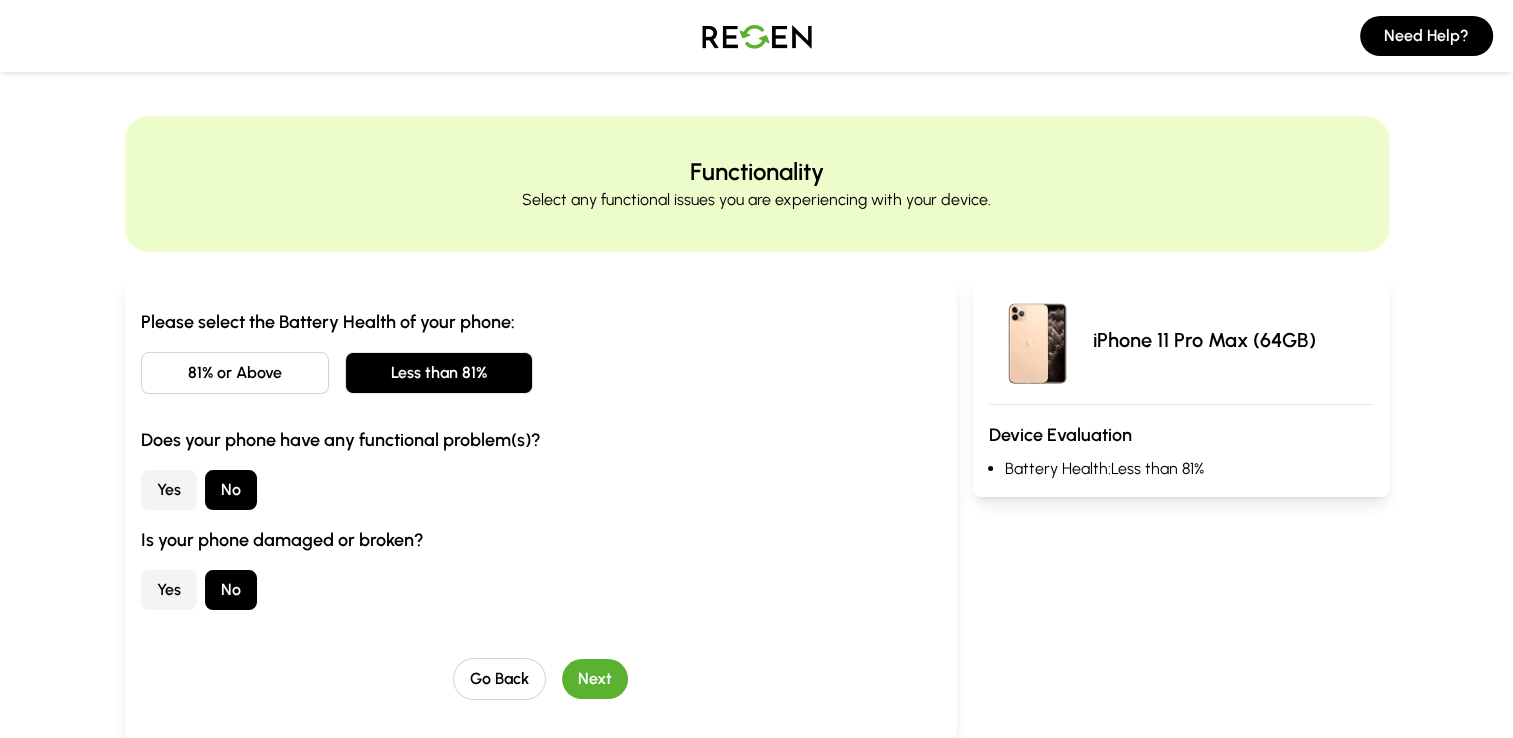 click on "Next" at bounding box center (595, 679) 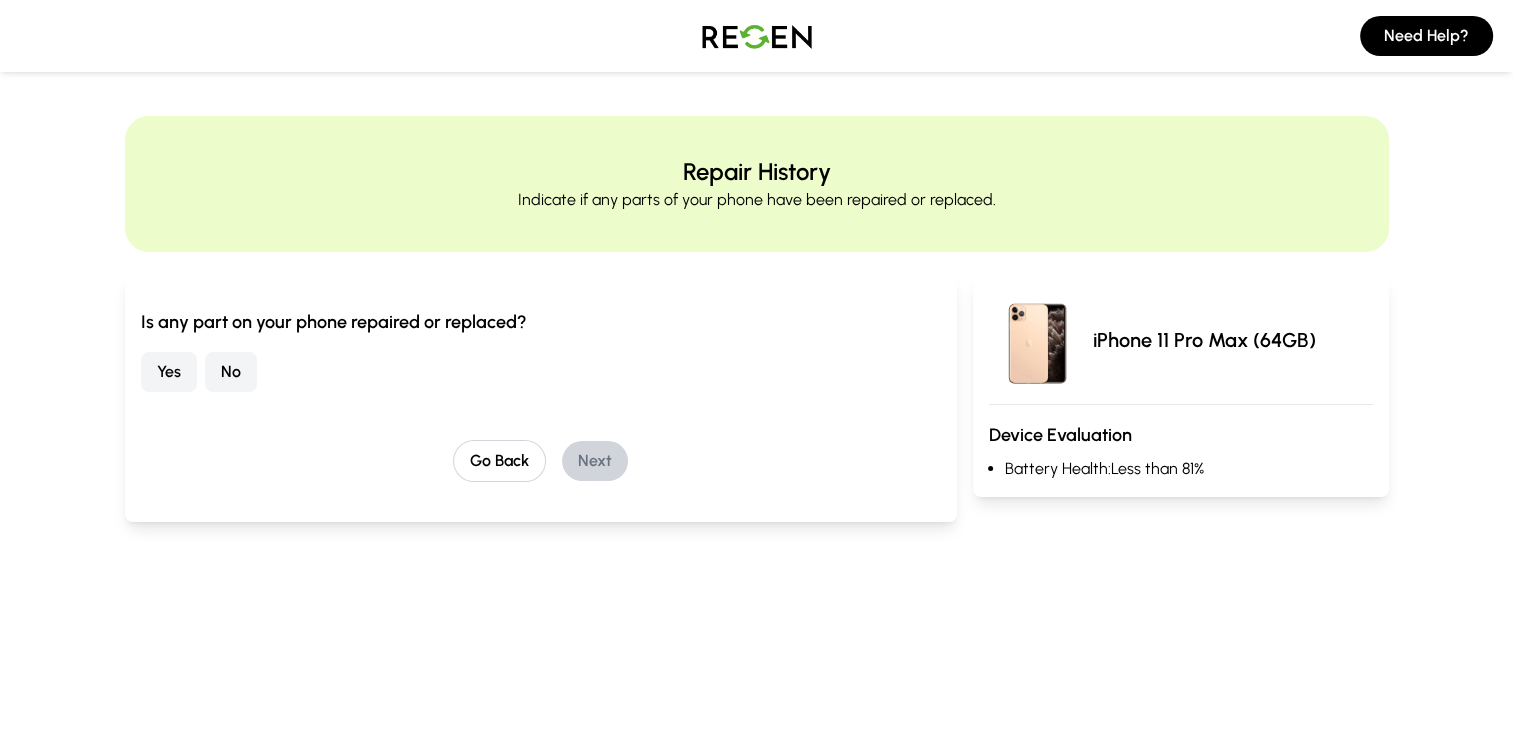 click on "No" at bounding box center [231, 372] 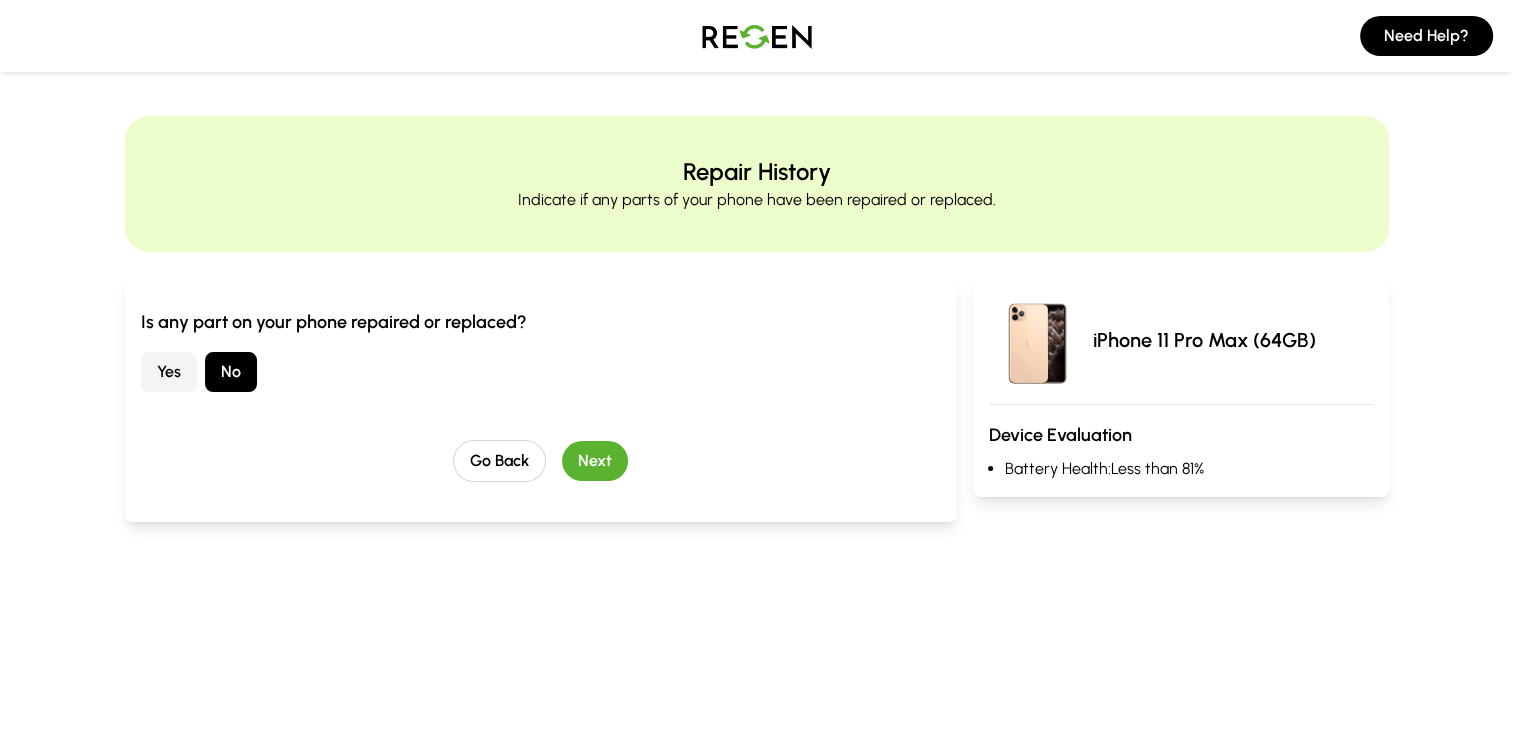 click on "Next" at bounding box center (595, 461) 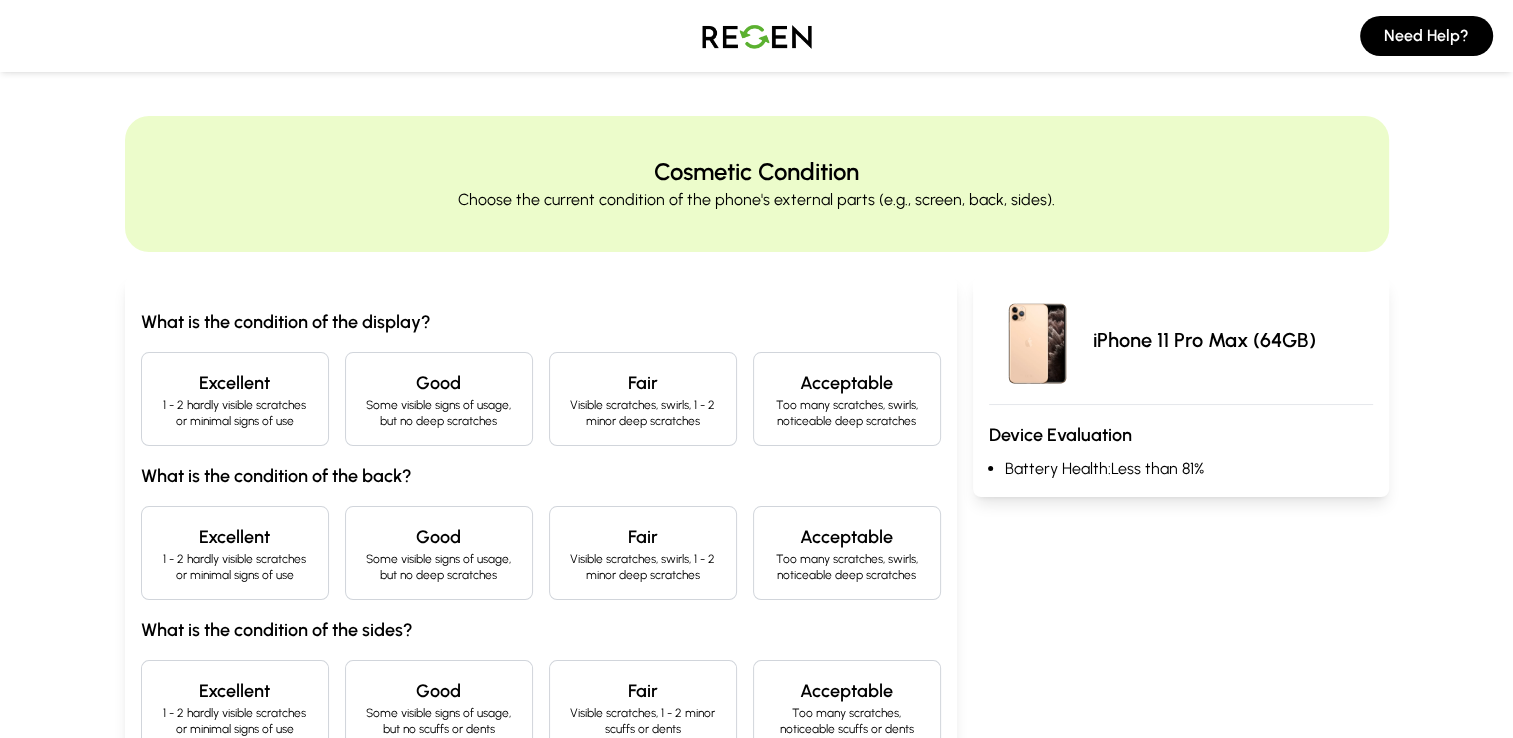 click on "Excellent" at bounding box center (235, 383) 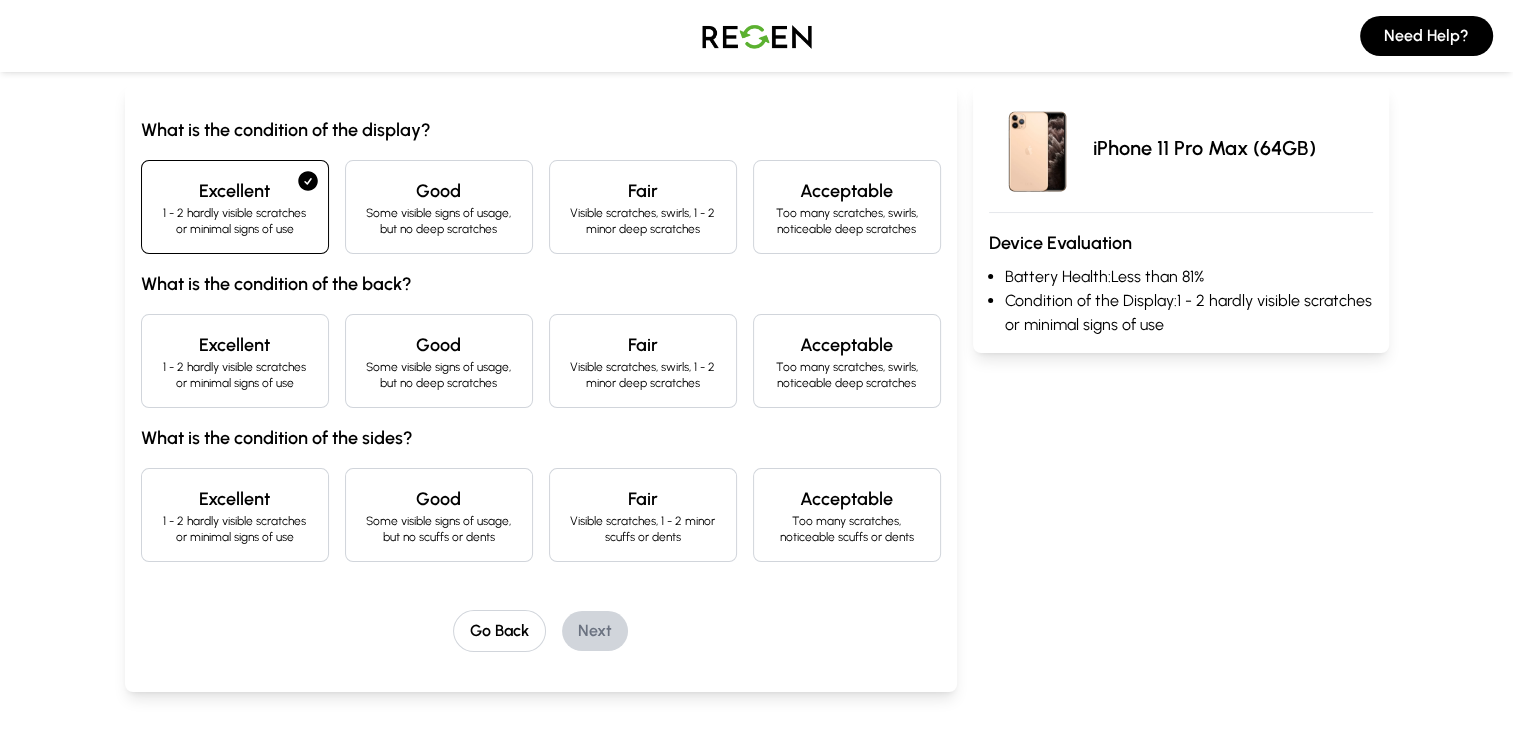 scroll, scrollTop: 200, scrollLeft: 0, axis: vertical 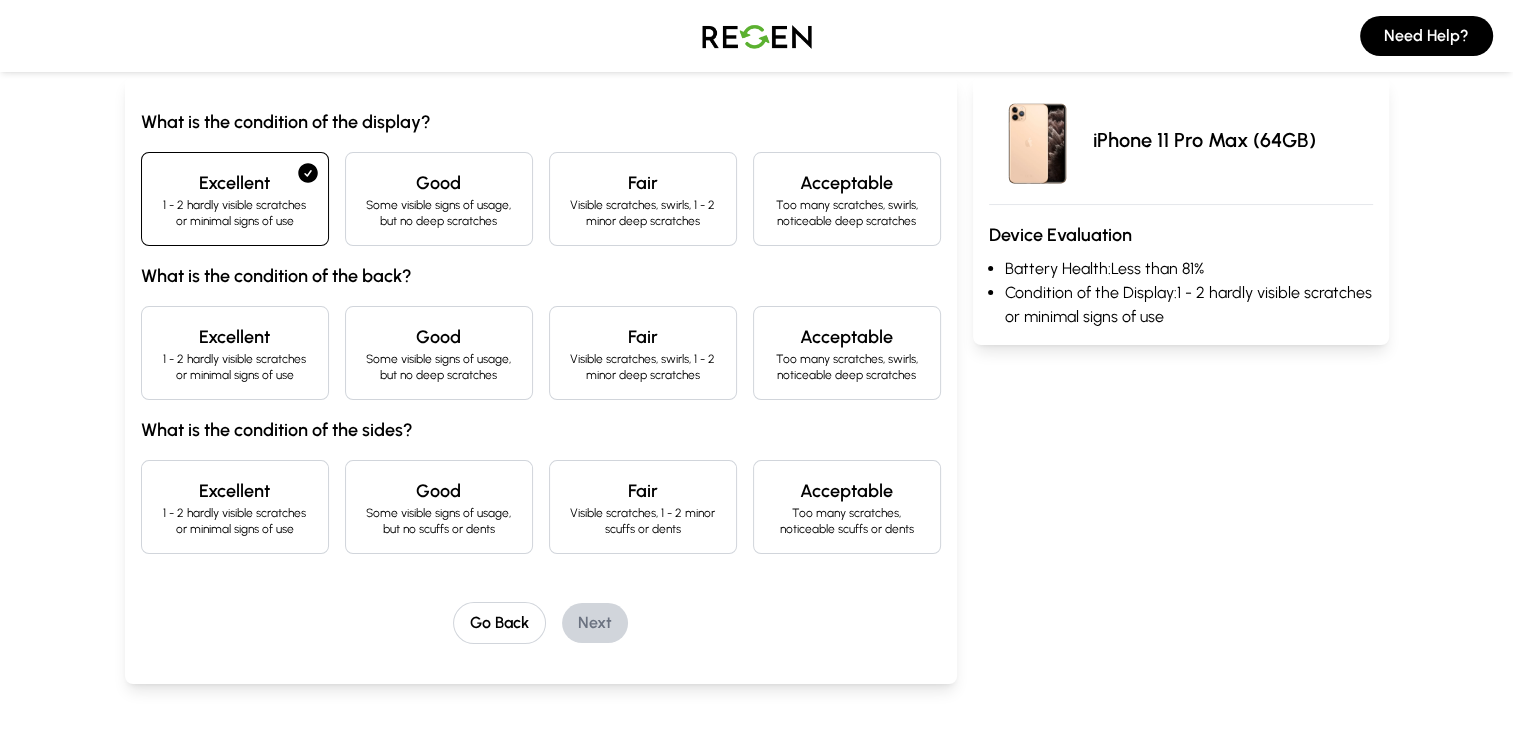 click on "Excellent" at bounding box center (235, 337) 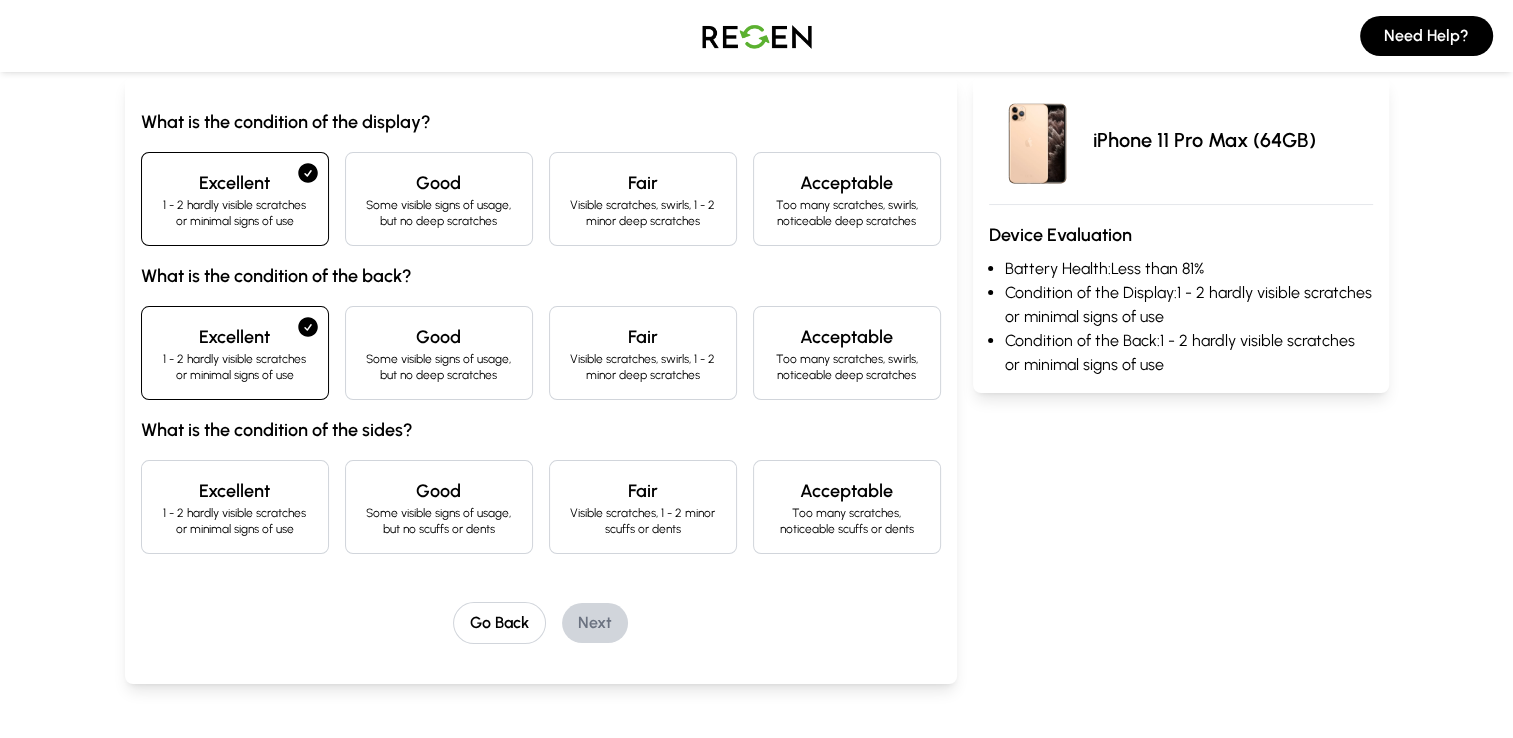 click on "1 - 2 hardly visible scratches or minimal signs of use" at bounding box center (235, 521) 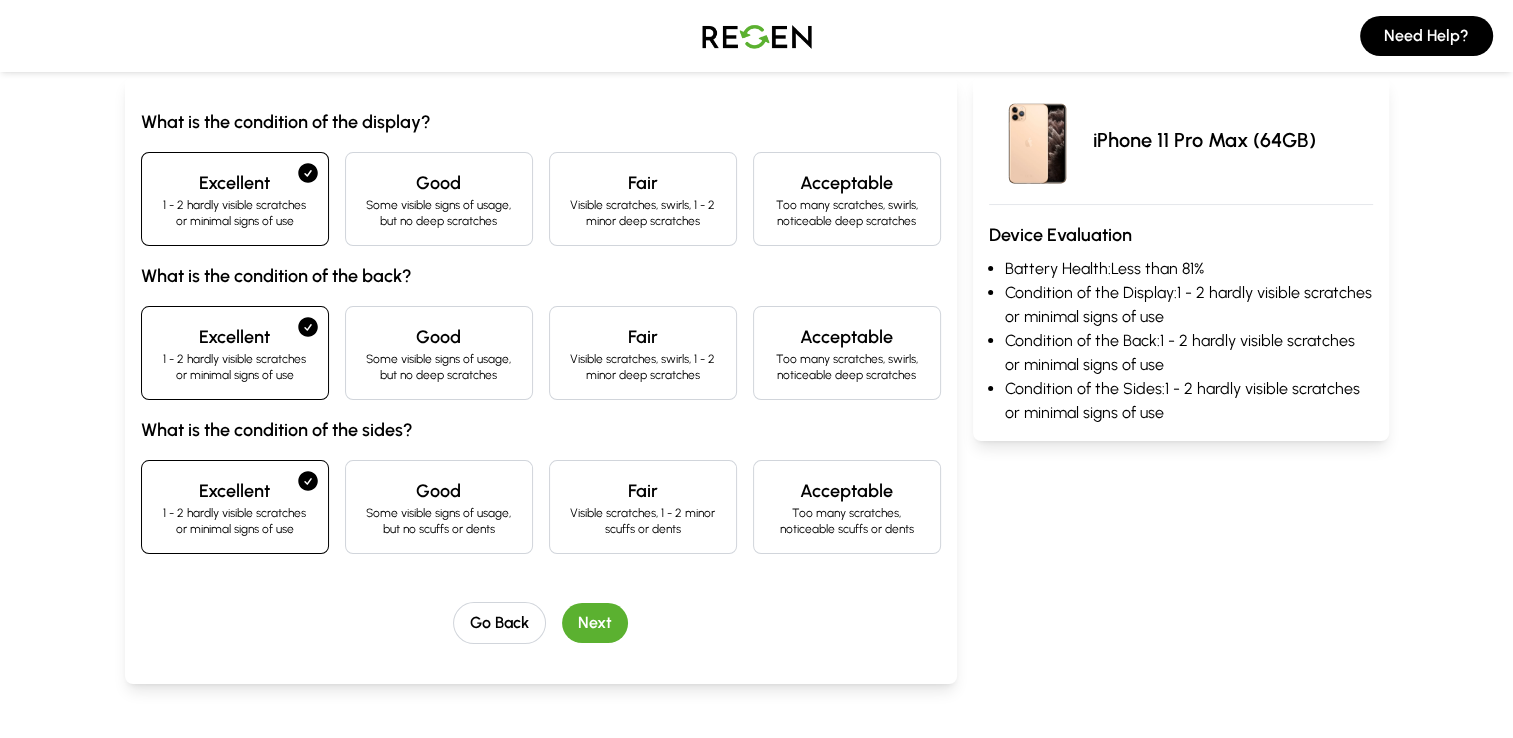 click on "Next" at bounding box center (595, 623) 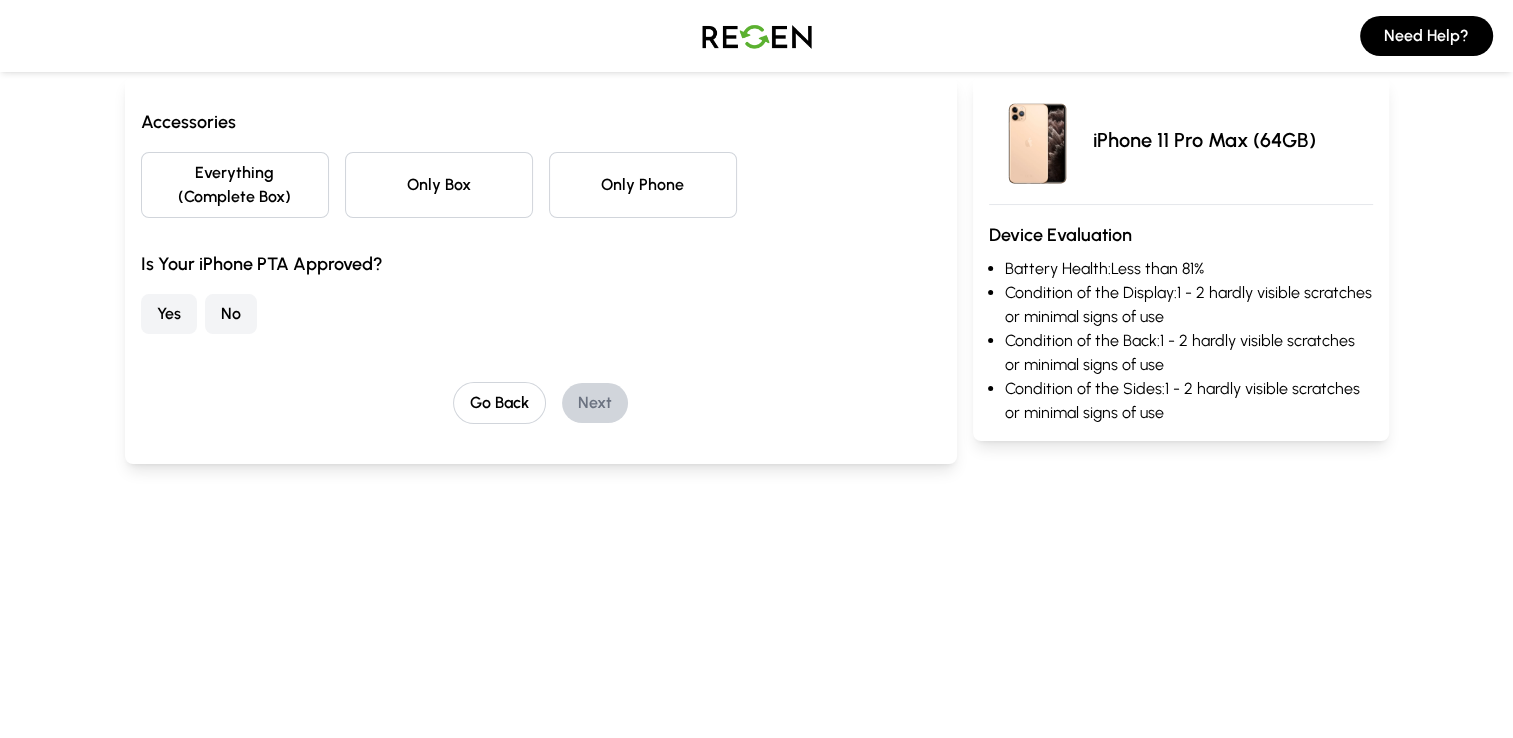 click on "Everything (Complete Box)" at bounding box center [235, 185] 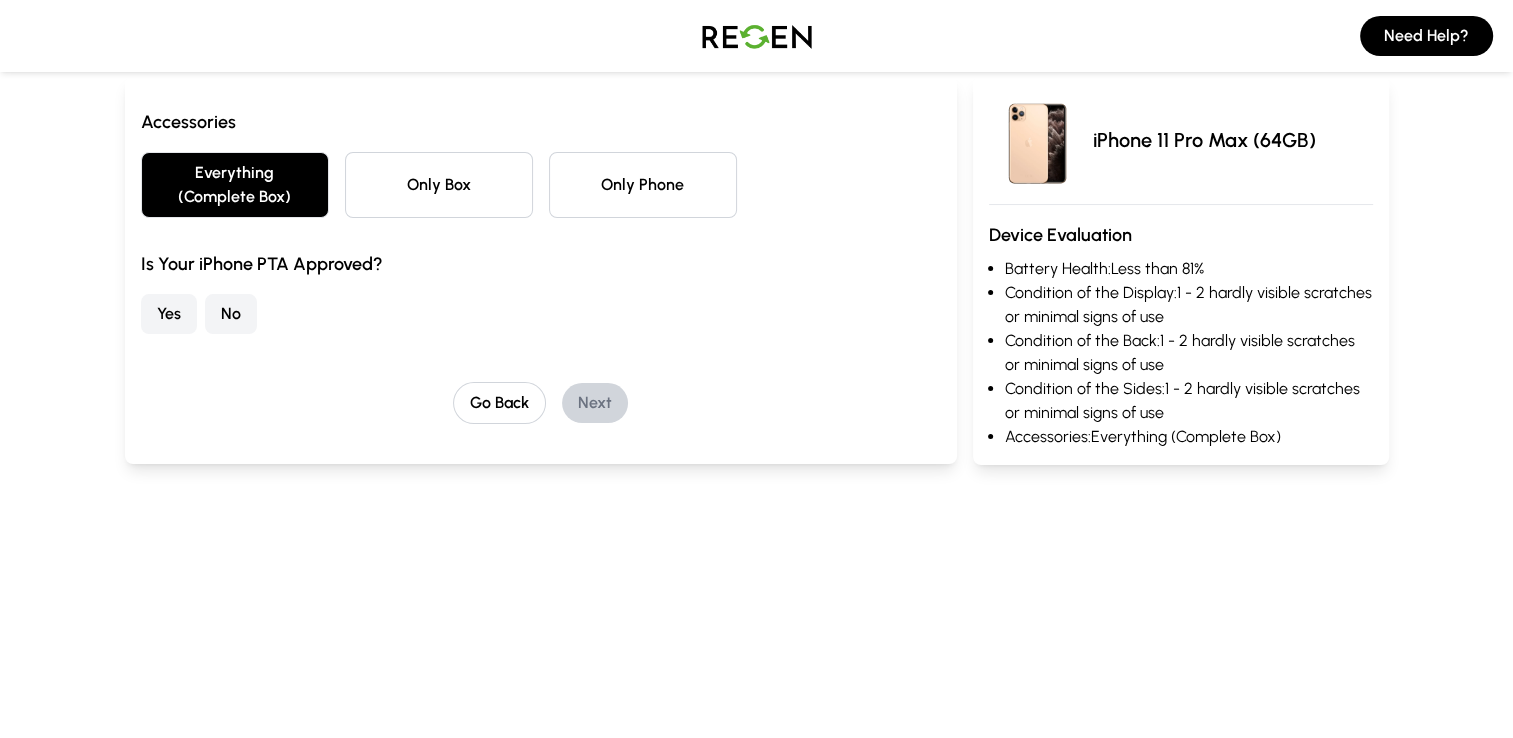 click on "Yes" at bounding box center [169, 314] 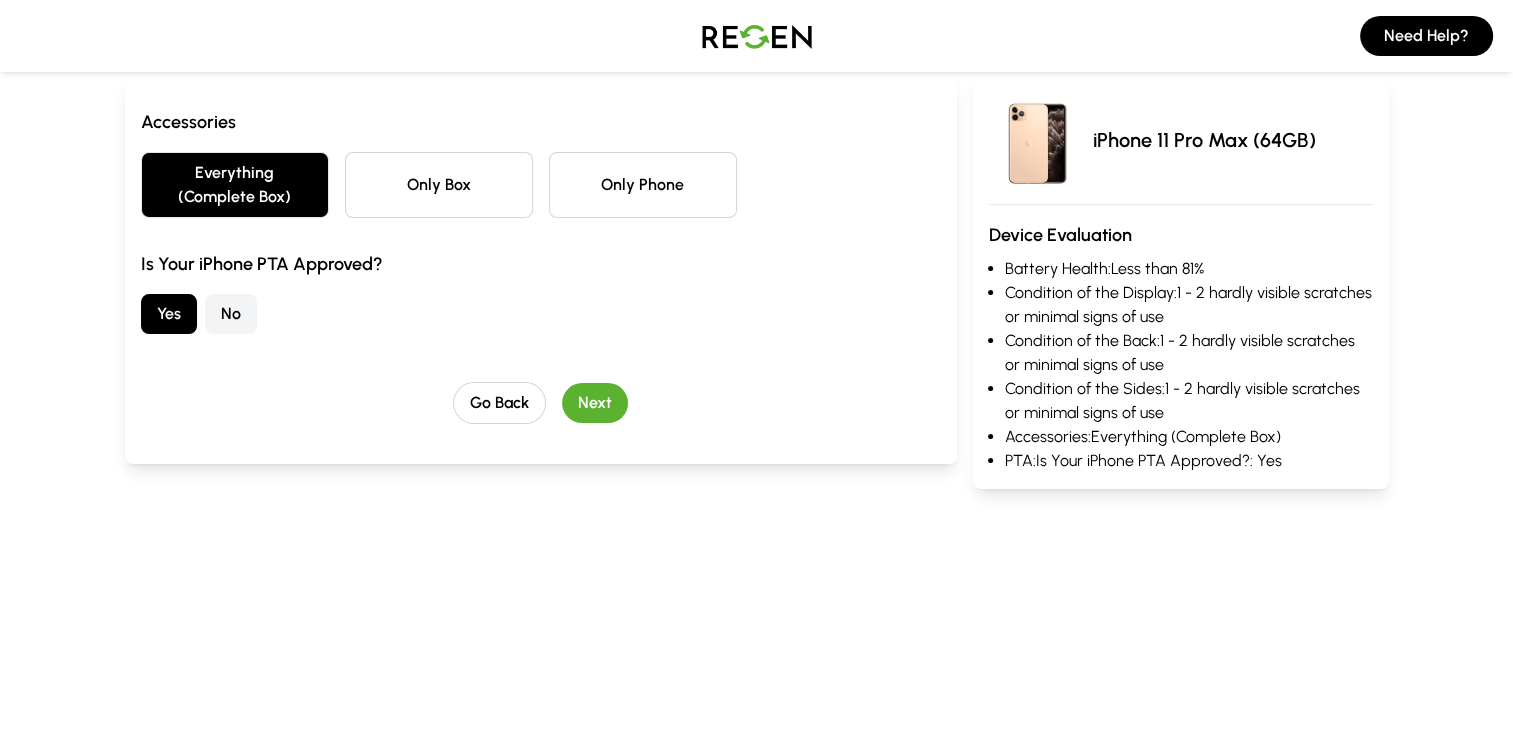 click on "Next" at bounding box center (595, 403) 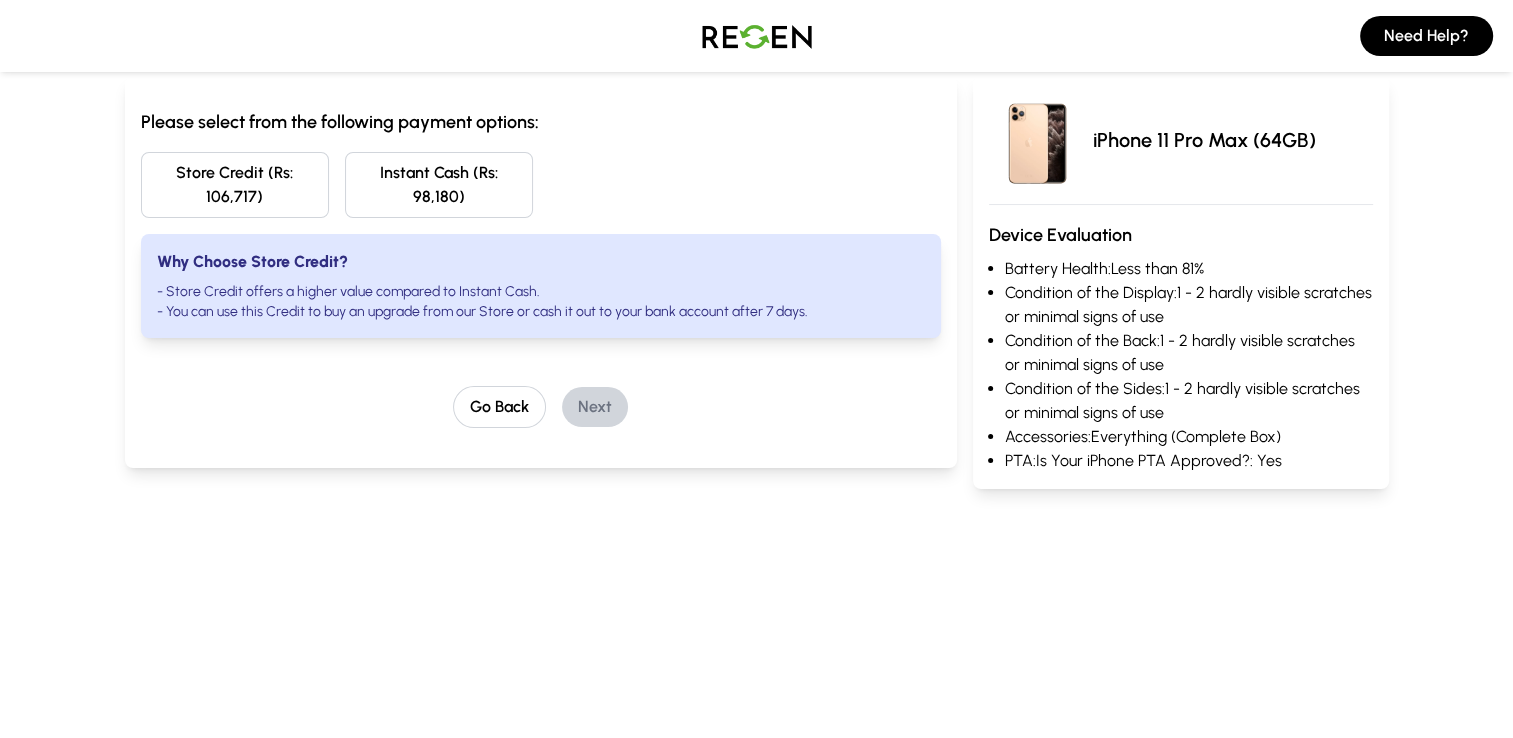 click on "Store Credit (Rs: 106,717)" at bounding box center (235, 185) 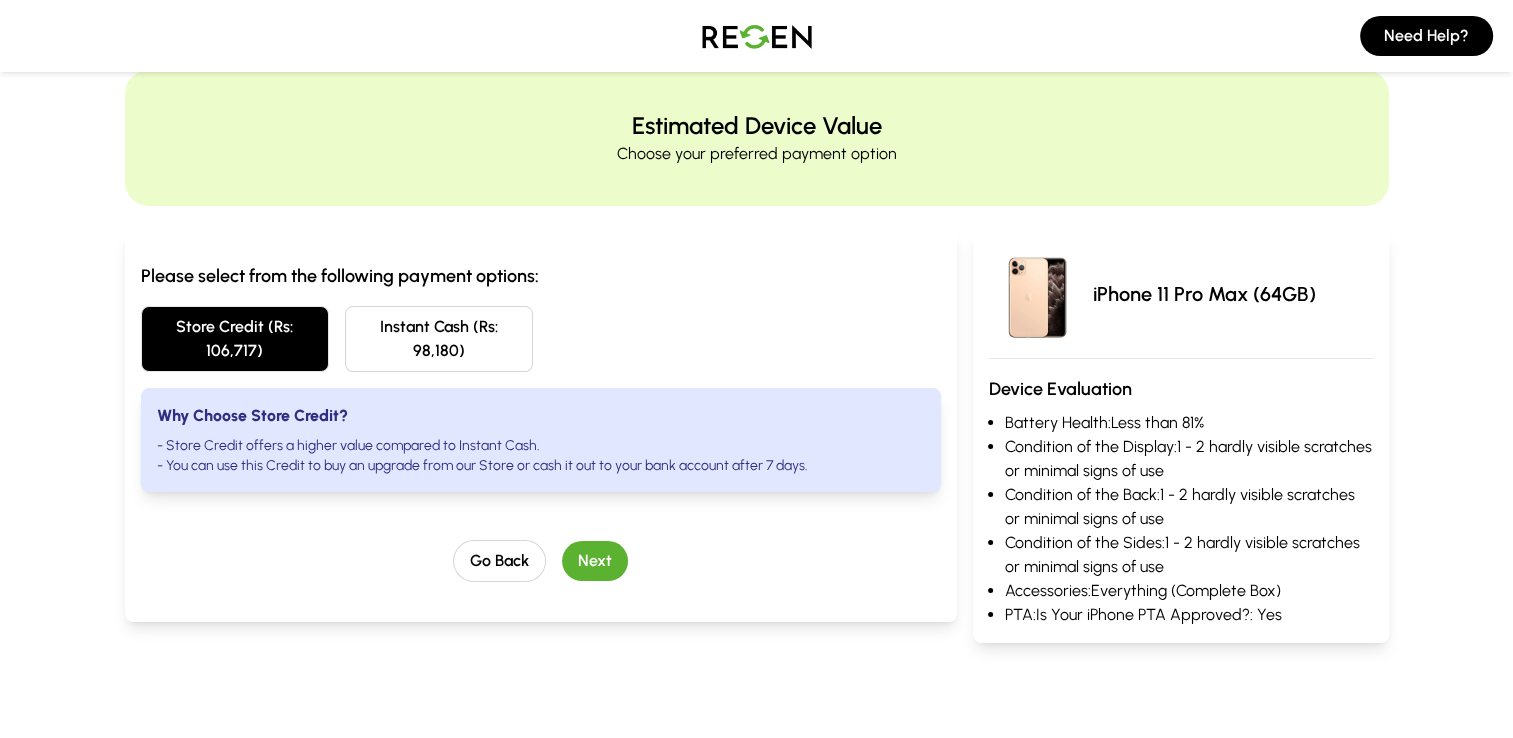 scroll, scrollTop: 0, scrollLeft: 0, axis: both 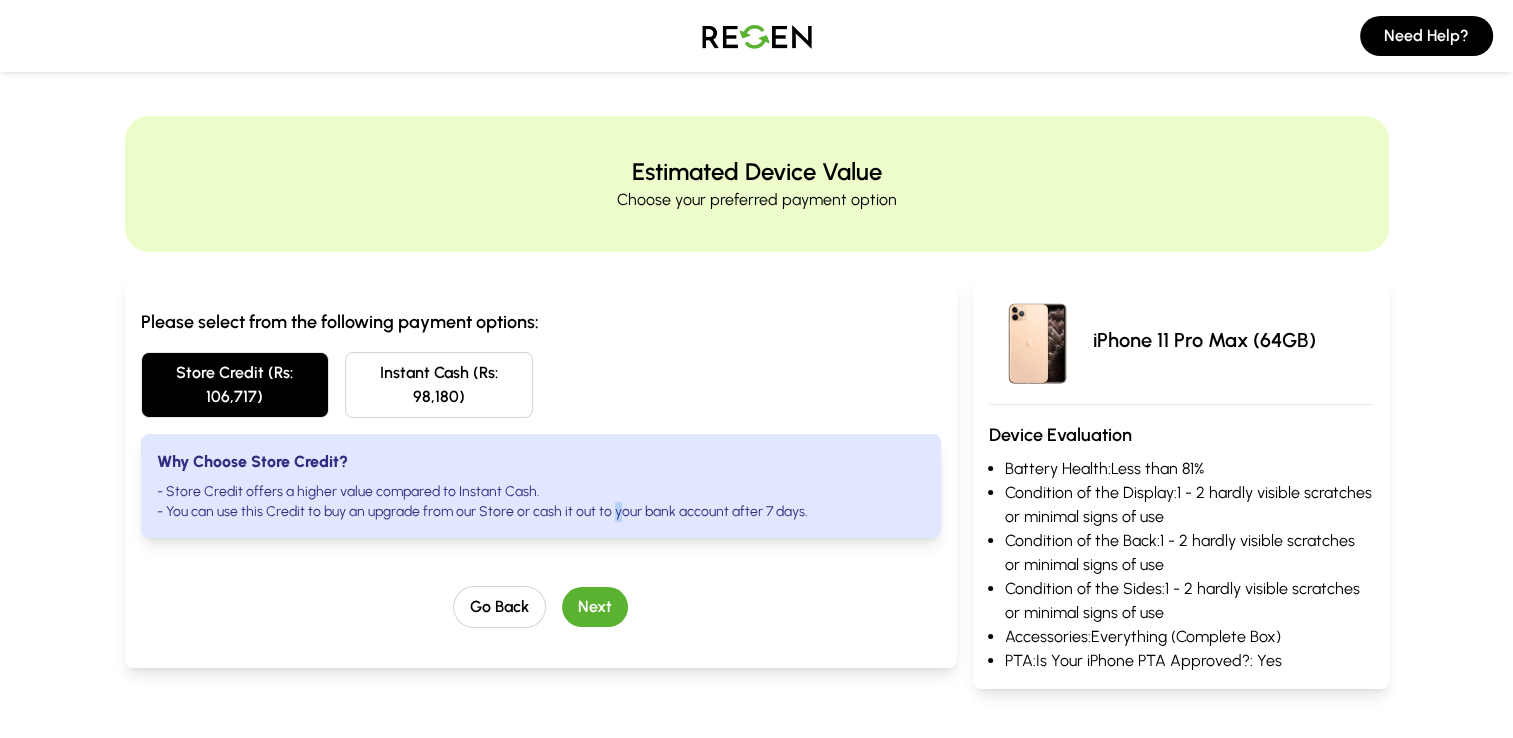 click on "- You can use this Credit to buy an upgrade from our Store or cash it out to your bank account after 7 days." at bounding box center (541, 512) 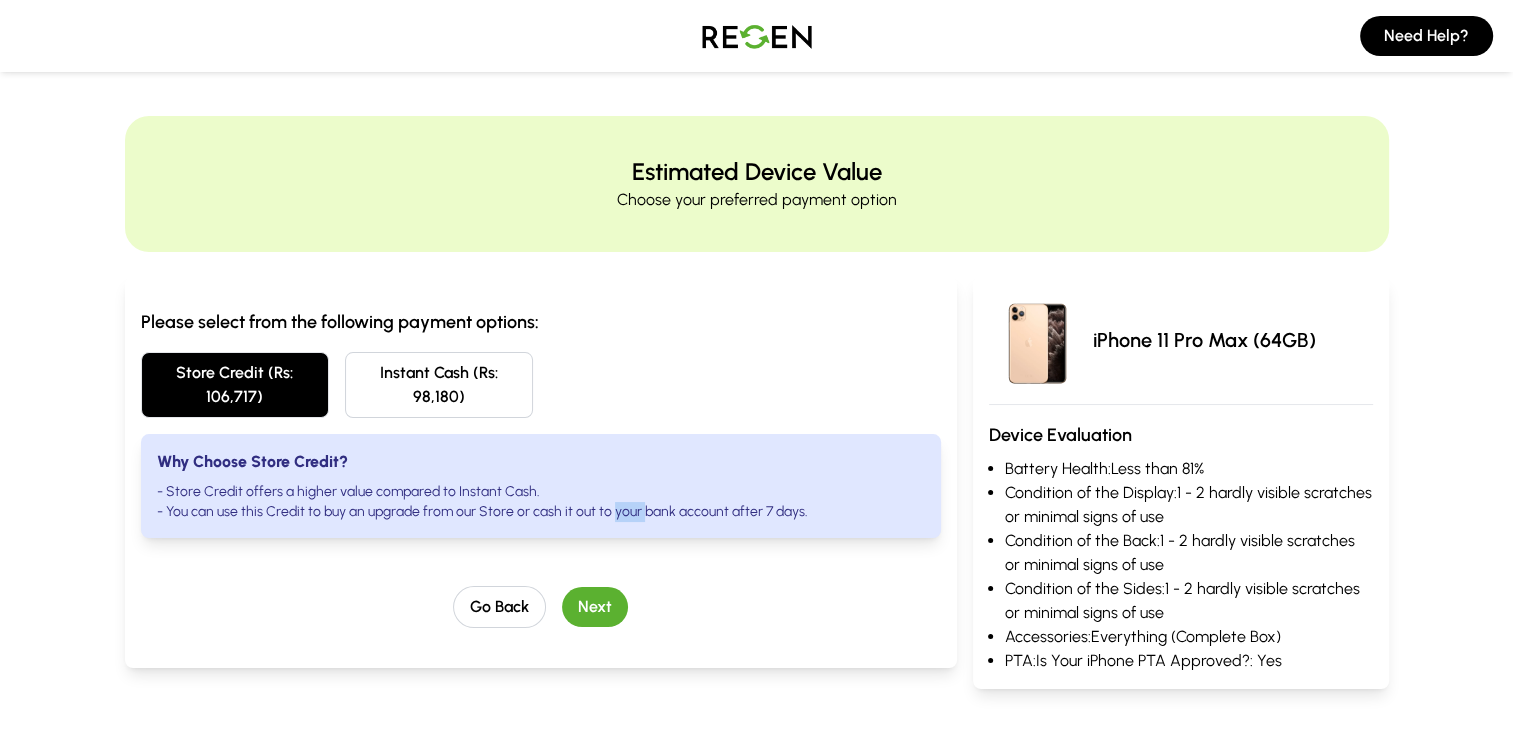 click on "- You can use this Credit to buy an upgrade from our Store or cash it out to your bank account after 7 days." at bounding box center (541, 512) 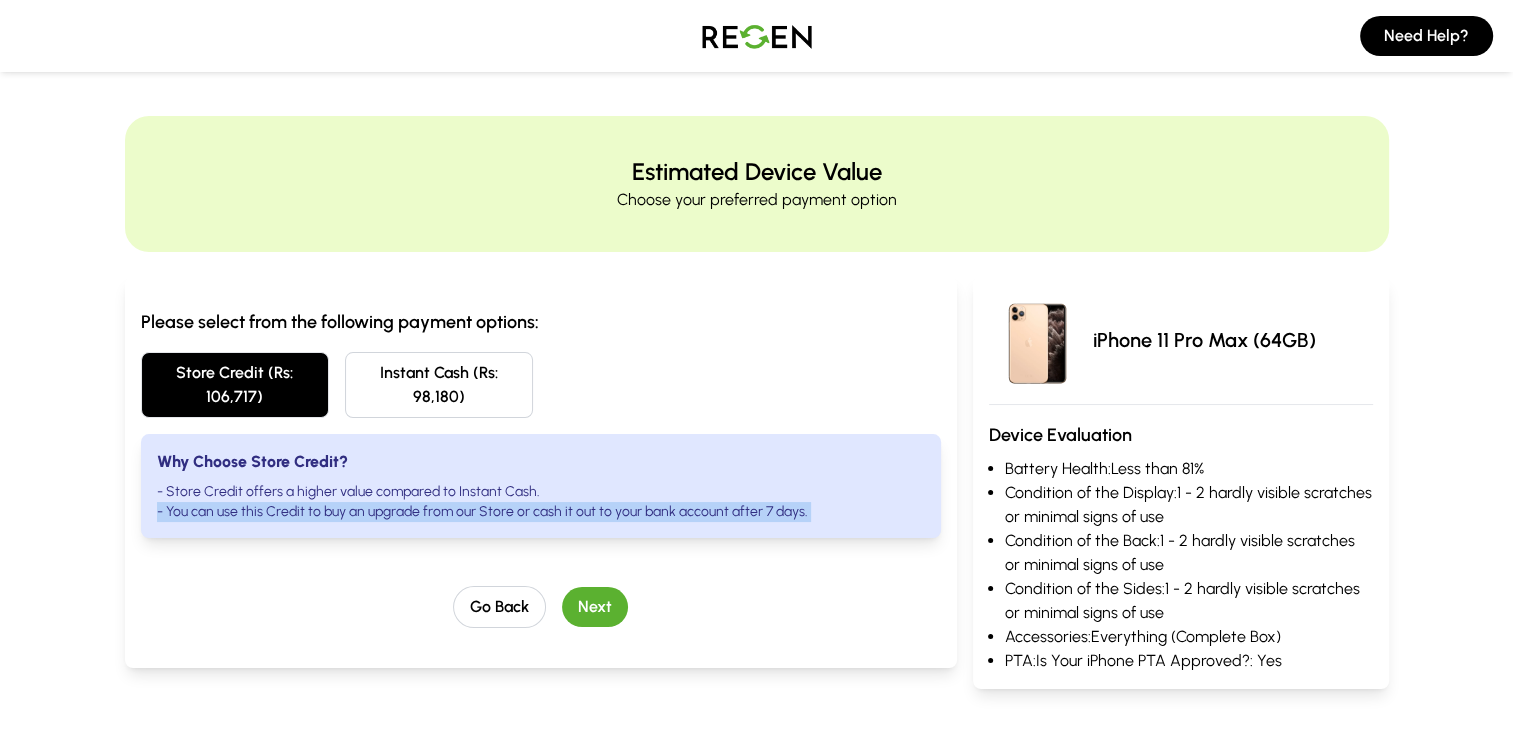 click on "- You can use this Credit to buy an upgrade from our Store or cash it out to your bank account after 7 days." at bounding box center (541, 512) 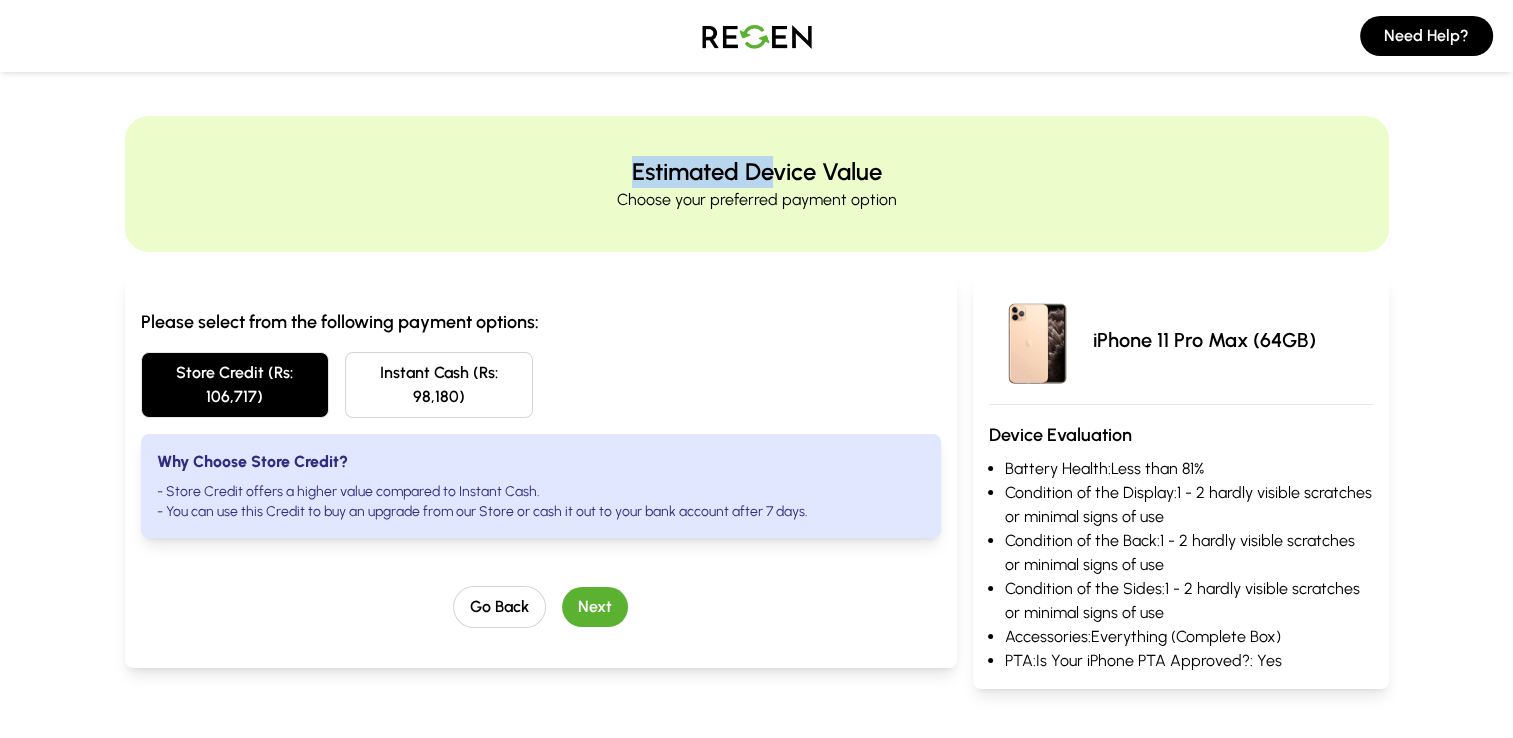 drag, startPoint x: 634, startPoint y: 162, endPoint x: 771, endPoint y: 187, distance: 139.26234 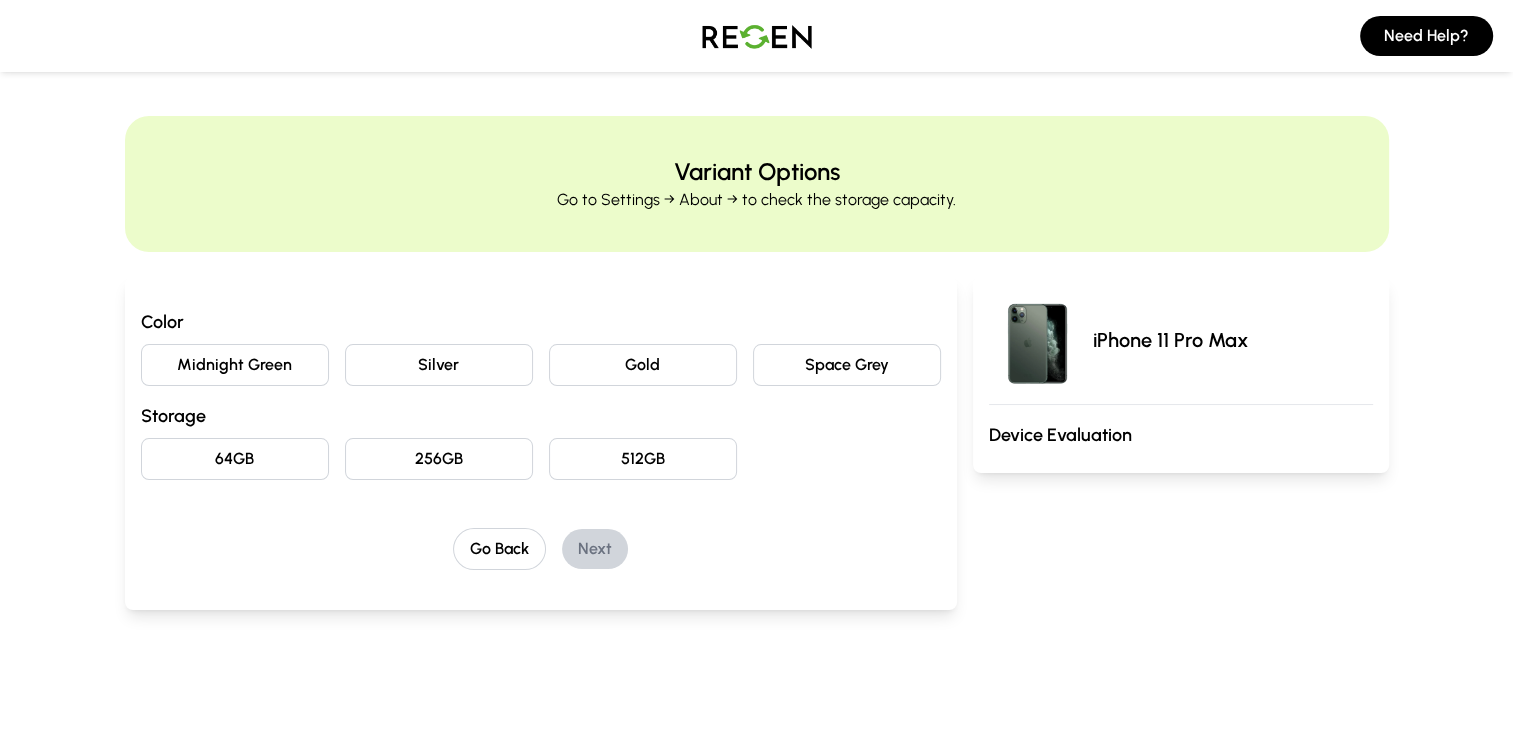 click at bounding box center [757, 36] 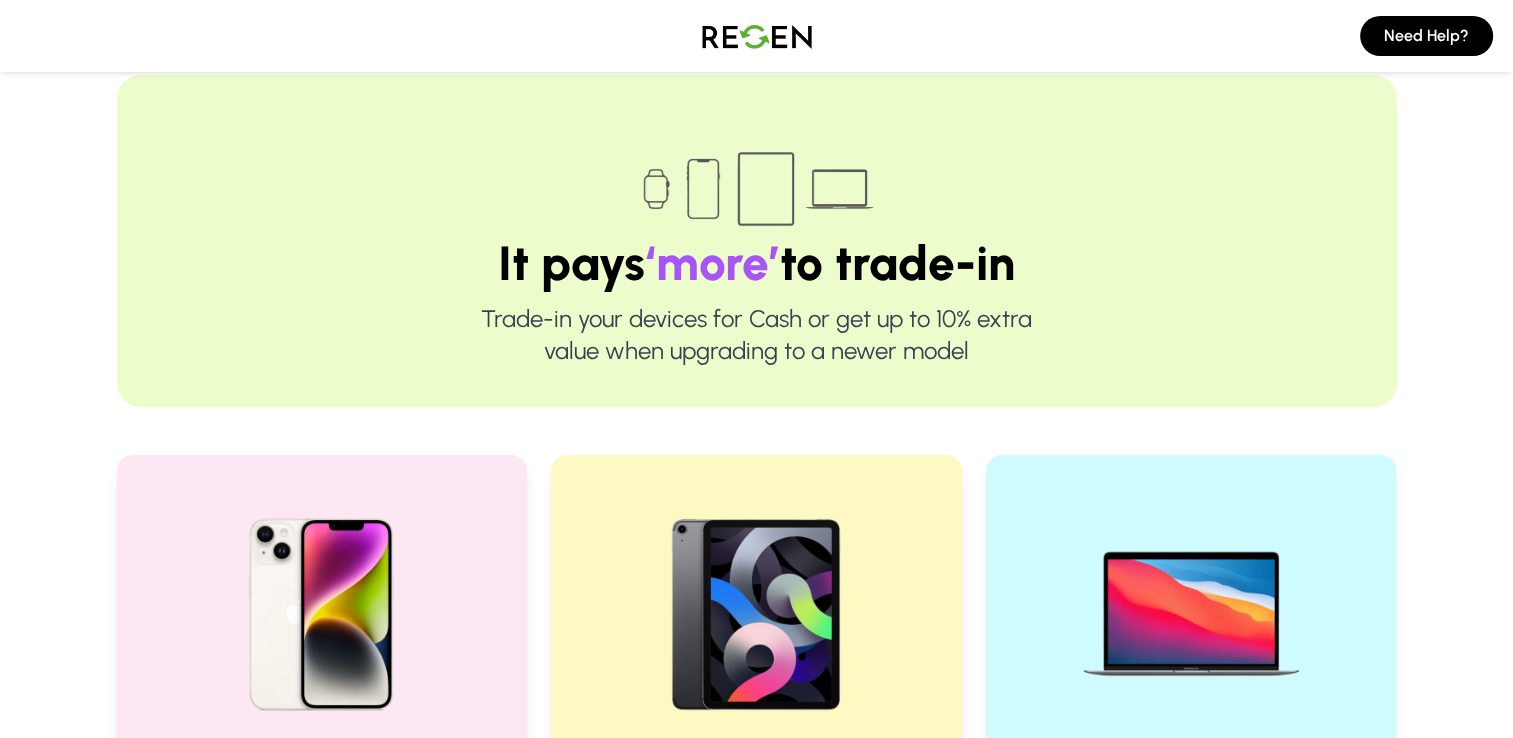 scroll, scrollTop: 0, scrollLeft: 0, axis: both 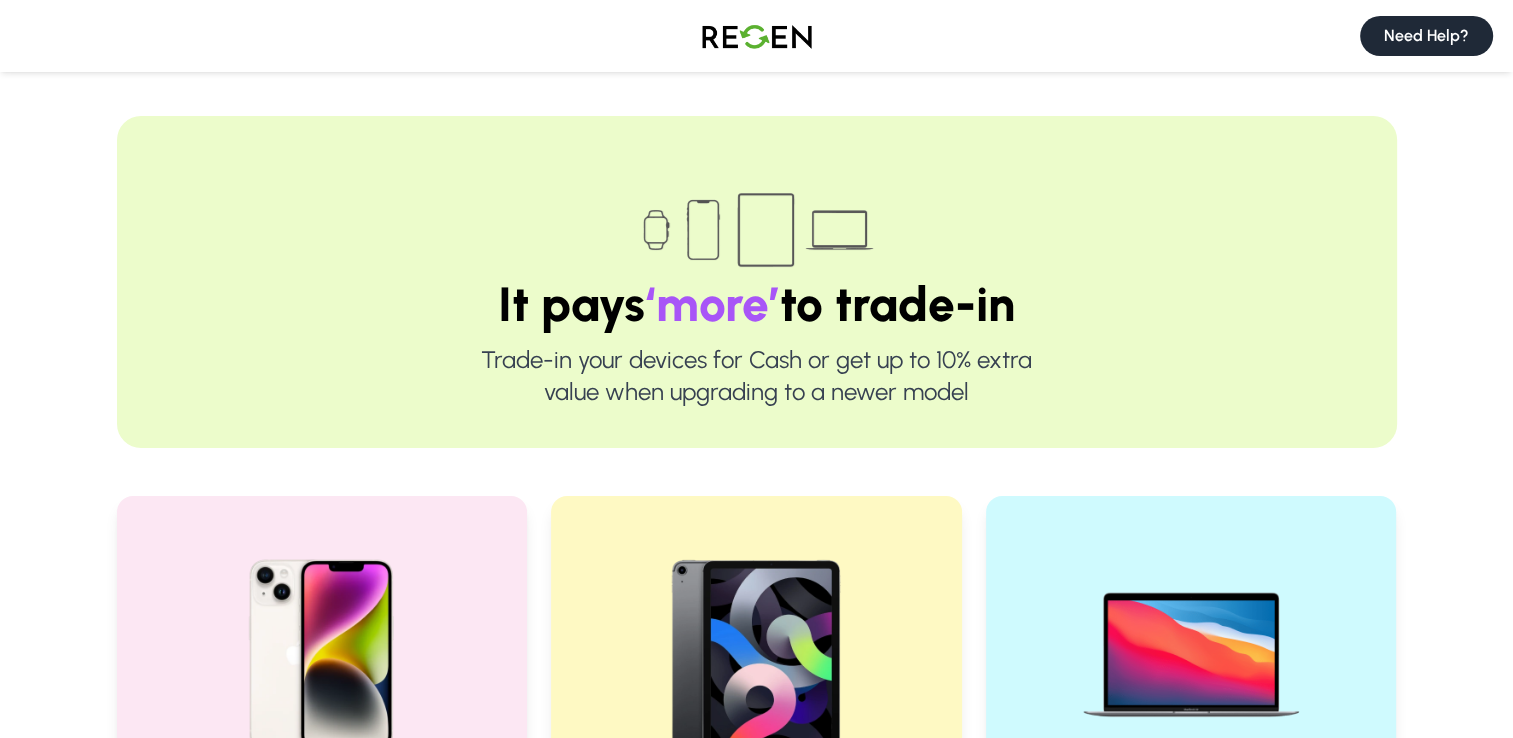 click on "Need Help?" at bounding box center [1426, 36] 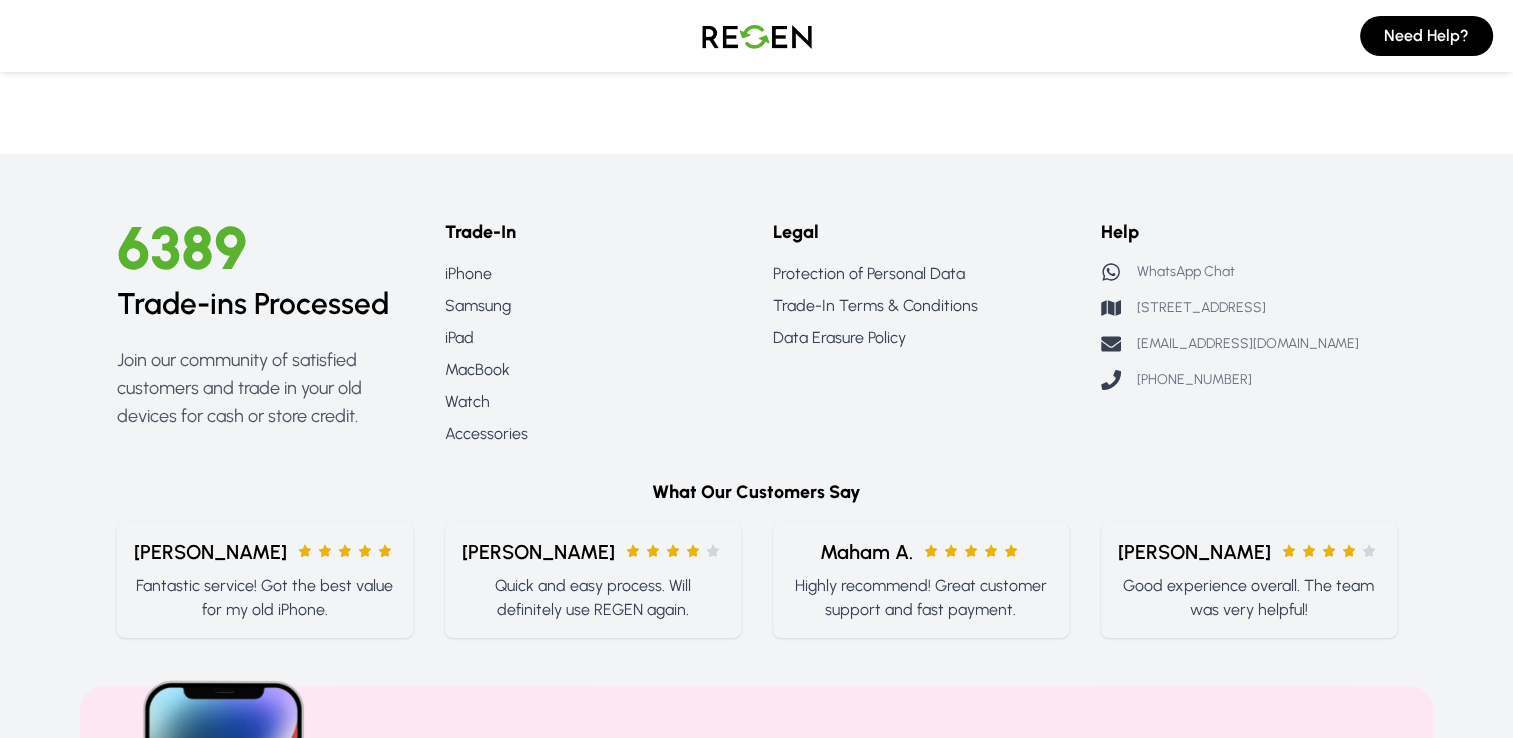 scroll, scrollTop: 1634, scrollLeft: 0, axis: vertical 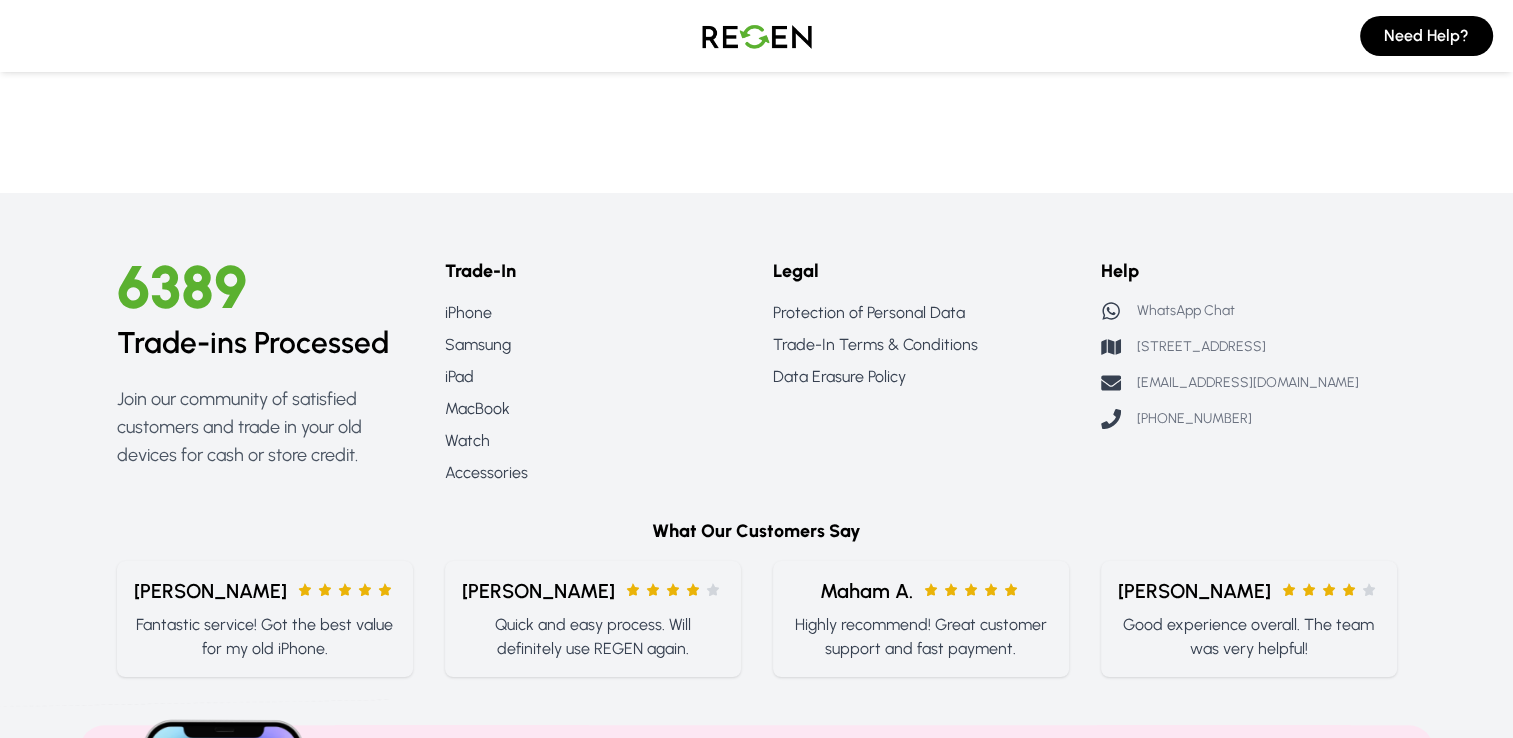 click on "WhatsApp Chat" at bounding box center [1186, 311] 